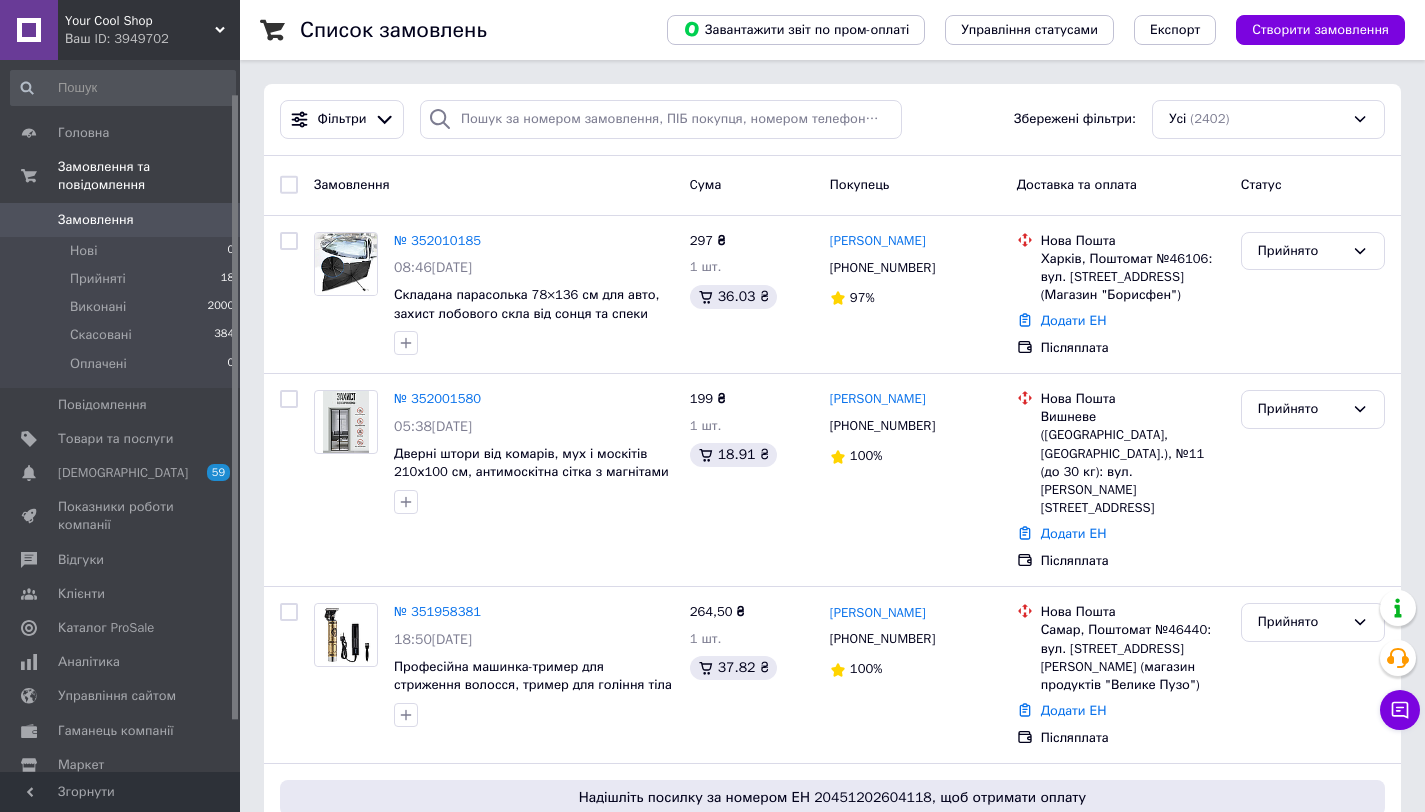 scroll, scrollTop: 0, scrollLeft: 0, axis: both 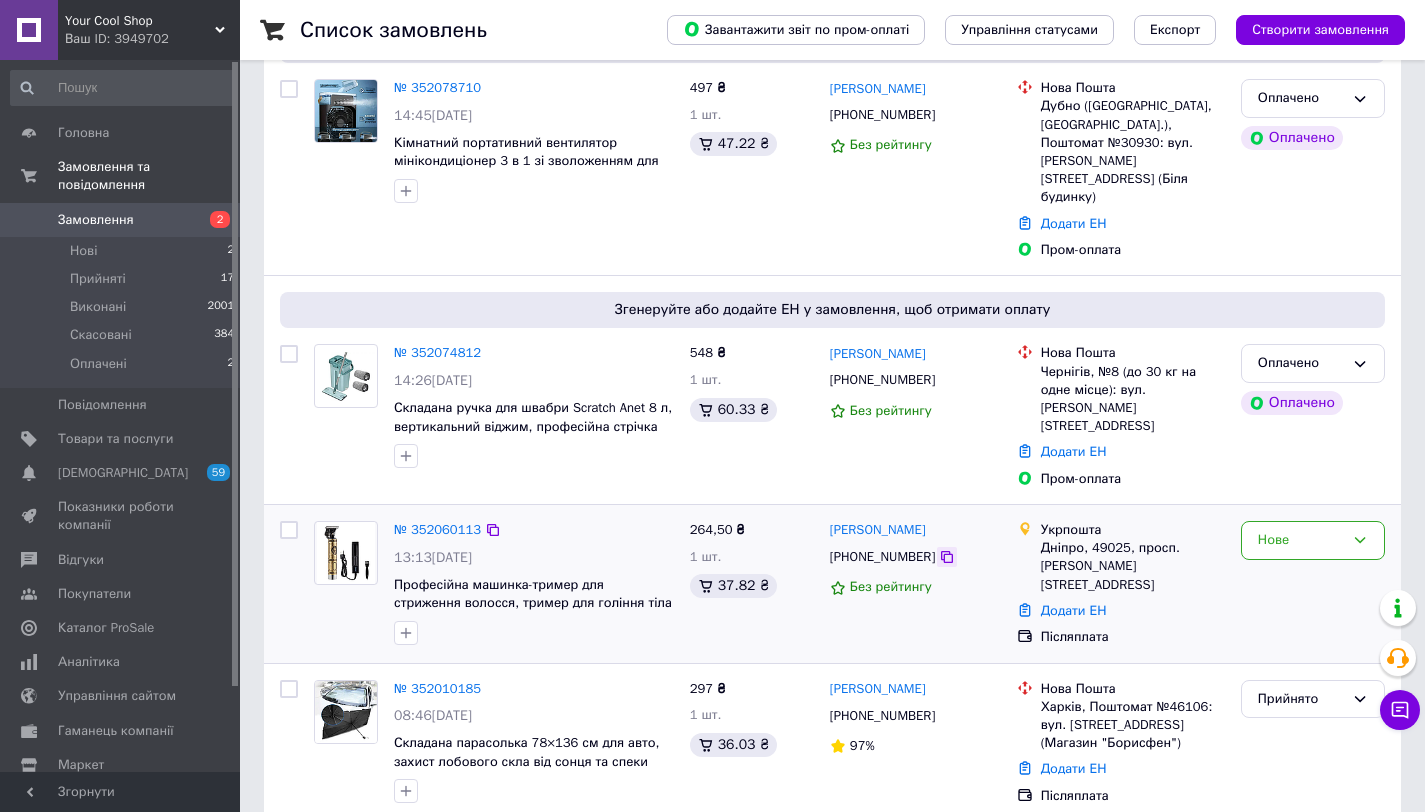 click 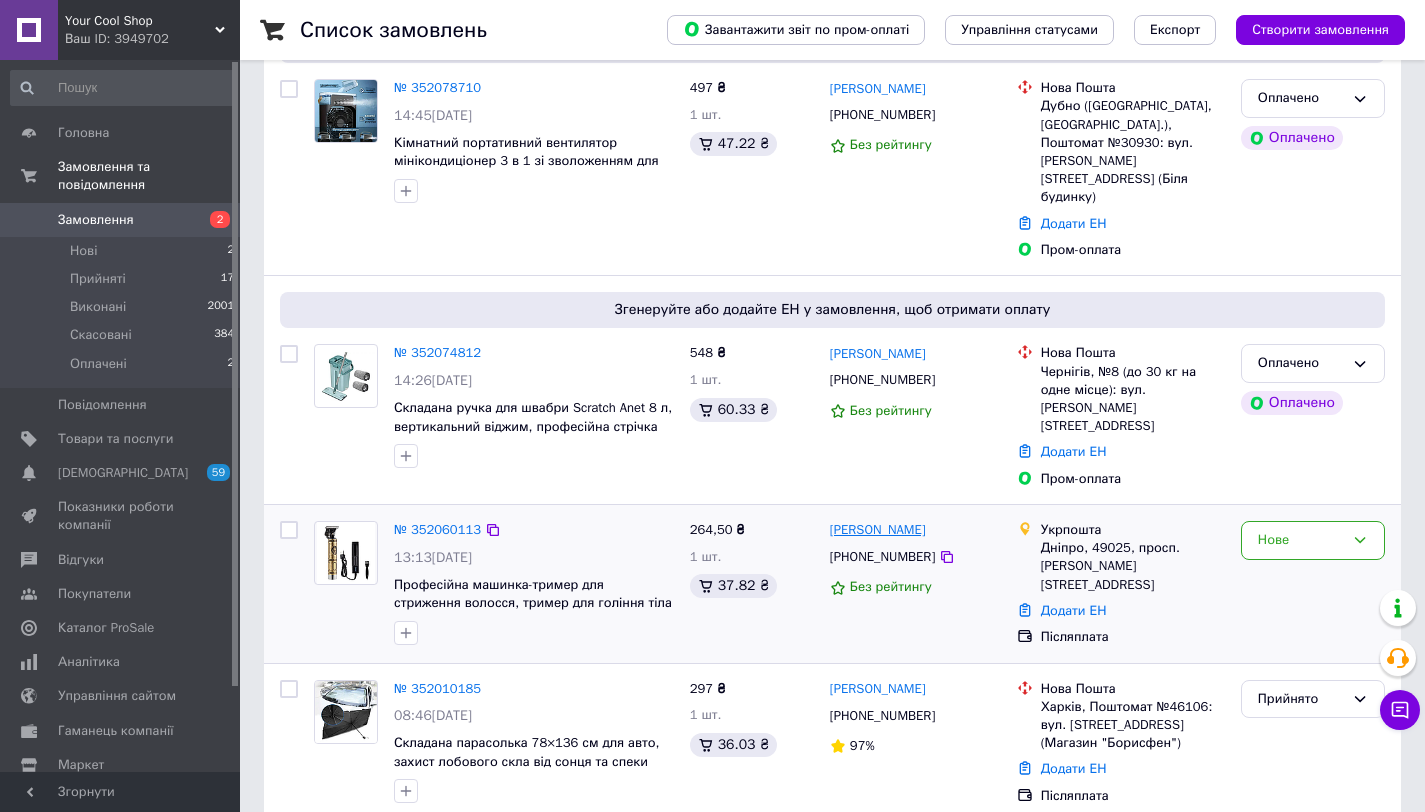 drag, startPoint x: 959, startPoint y: 476, endPoint x: 894, endPoint y: 476, distance: 65 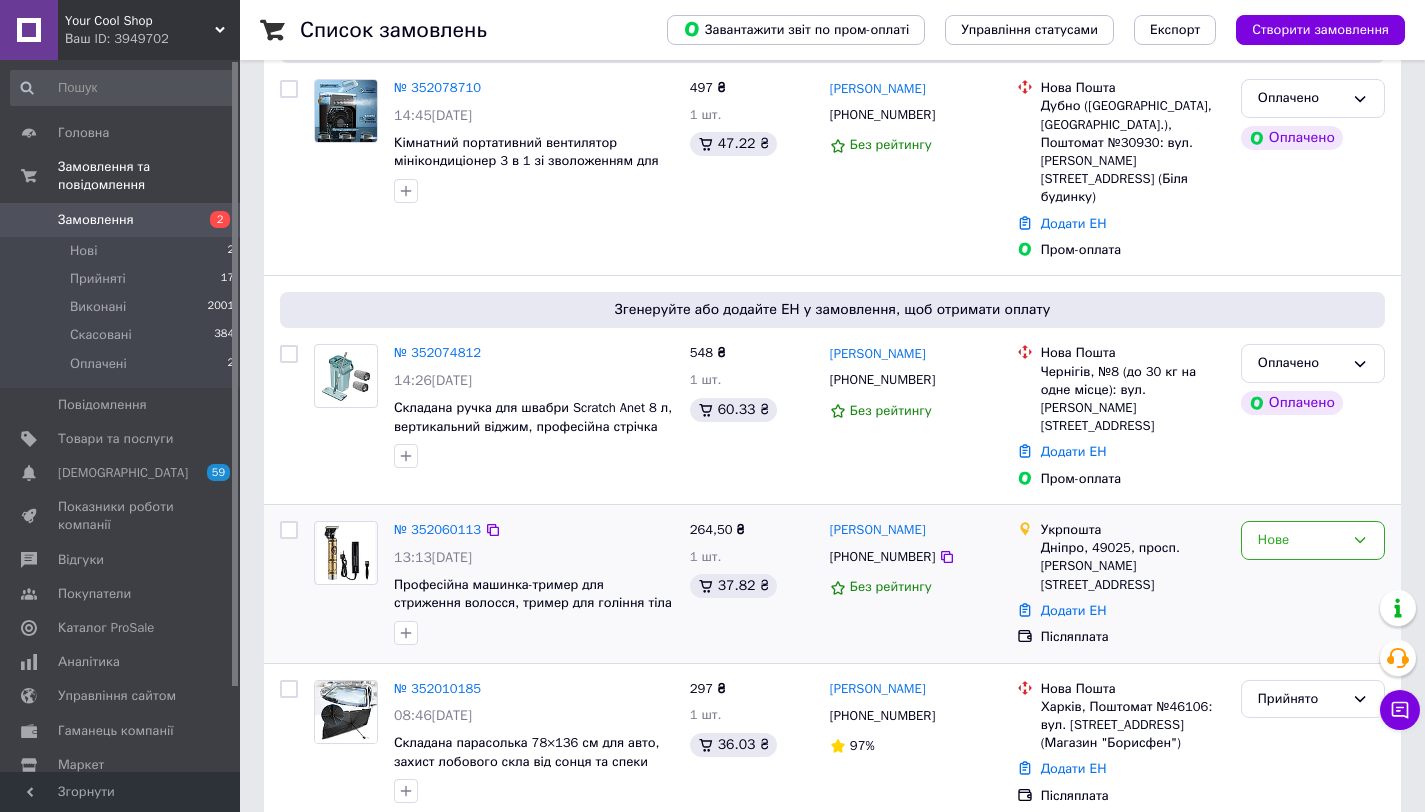 copy on "Личконог" 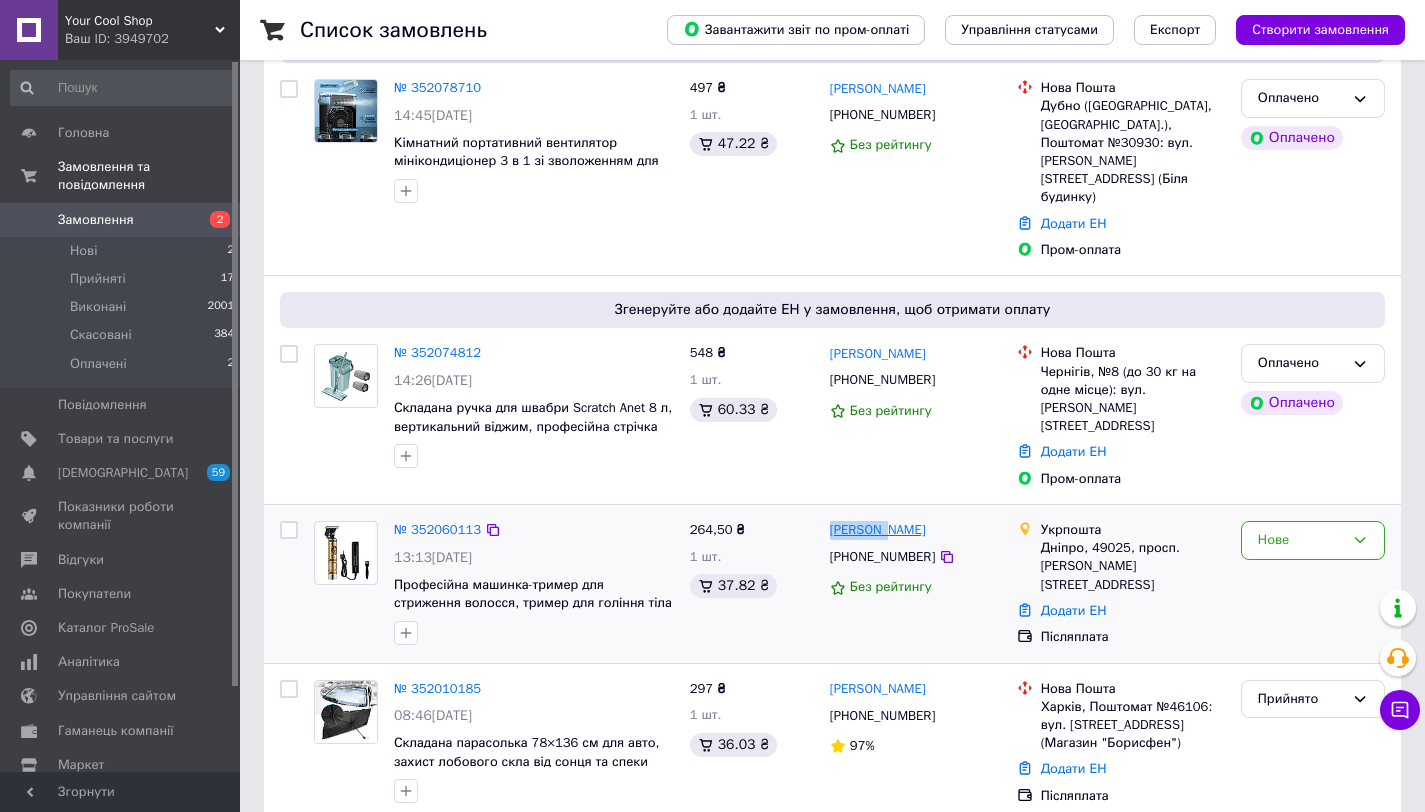 drag, startPoint x: 830, startPoint y: 477, endPoint x: 888, endPoint y: 479, distance: 58.034473 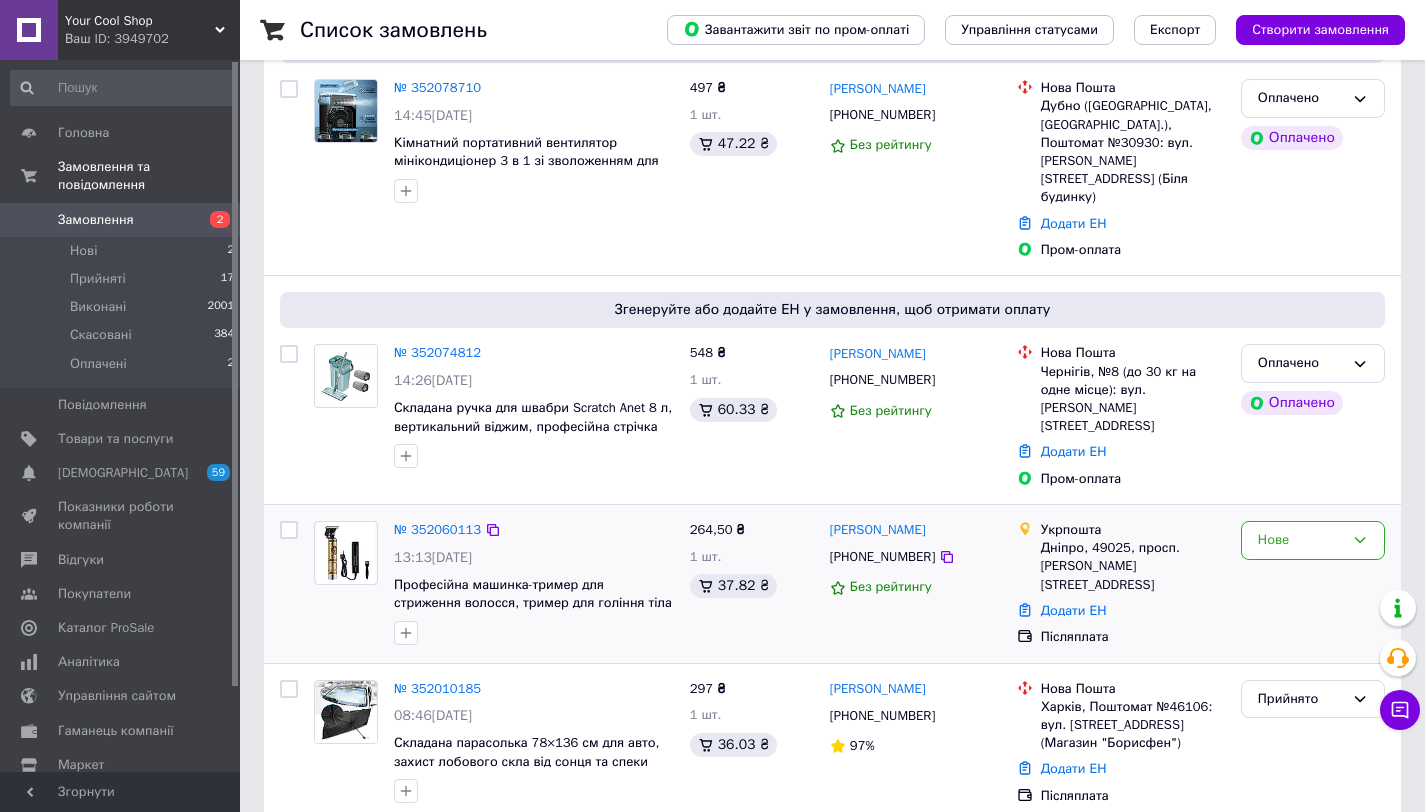 click on "Дніпро, 49025, просп. [PERSON_NAME][STREET_ADDRESS]" at bounding box center [1133, 566] 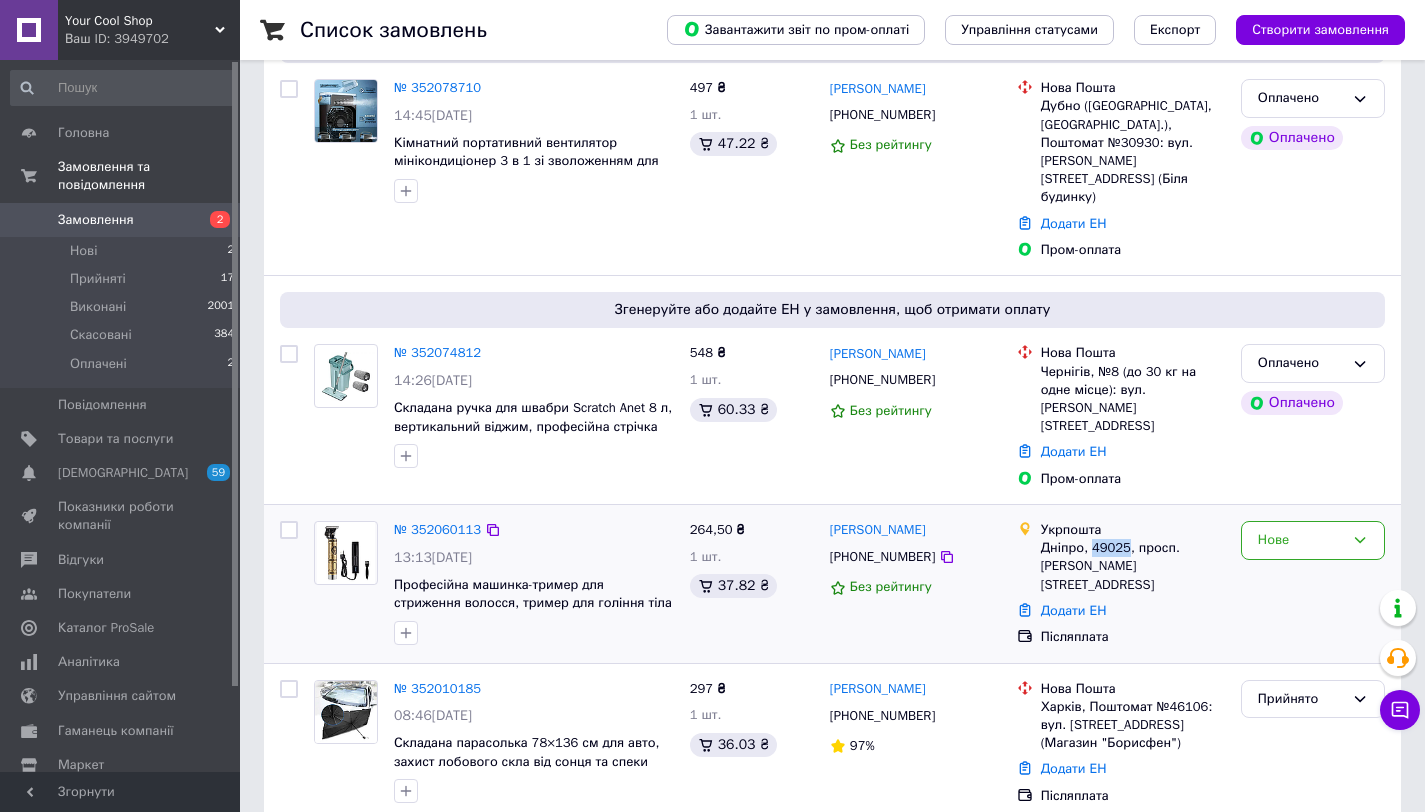 click on "Дніпро, 49025, просп. [PERSON_NAME][STREET_ADDRESS]" at bounding box center (1133, 566) 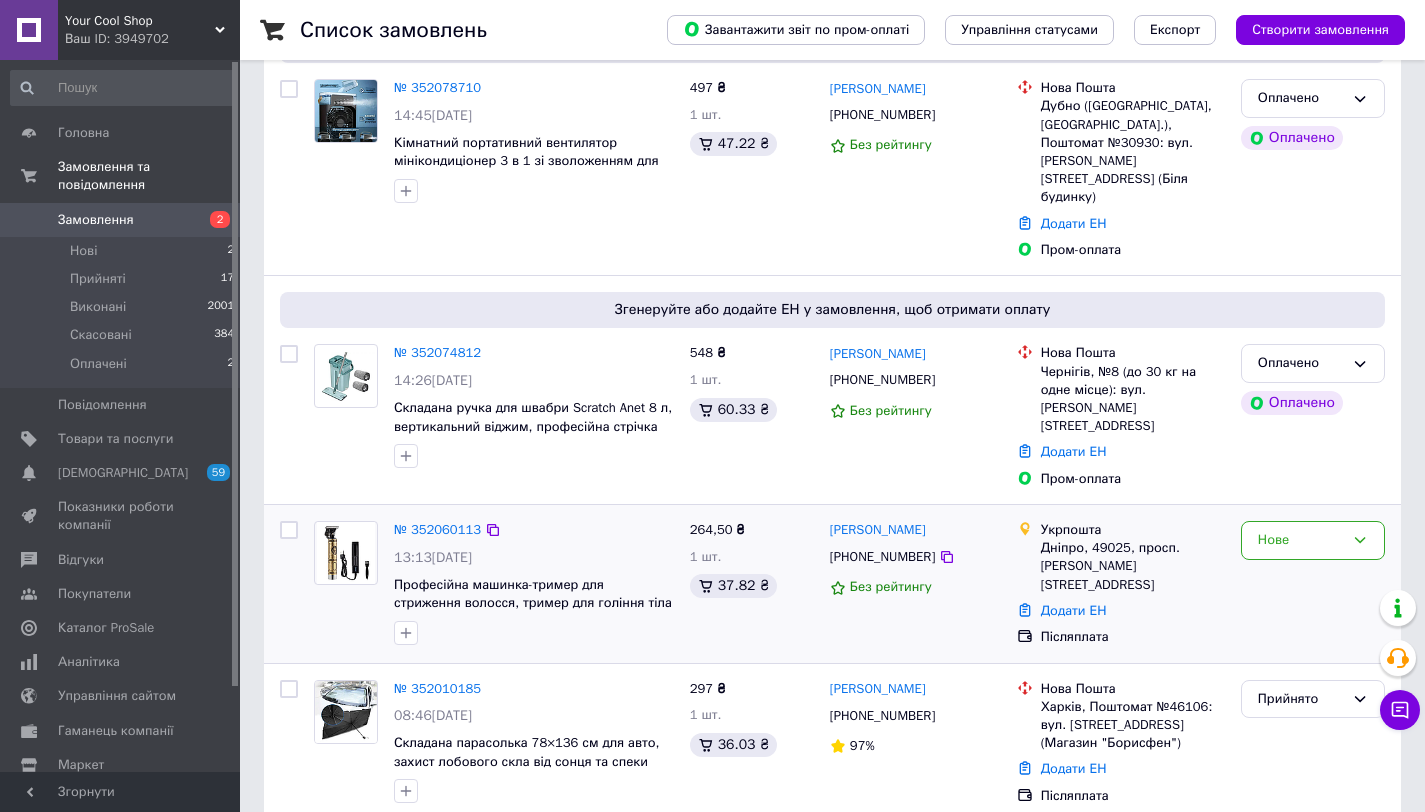 click on "Дніпро, 49025, просп. [PERSON_NAME][STREET_ADDRESS]" at bounding box center [1133, 566] 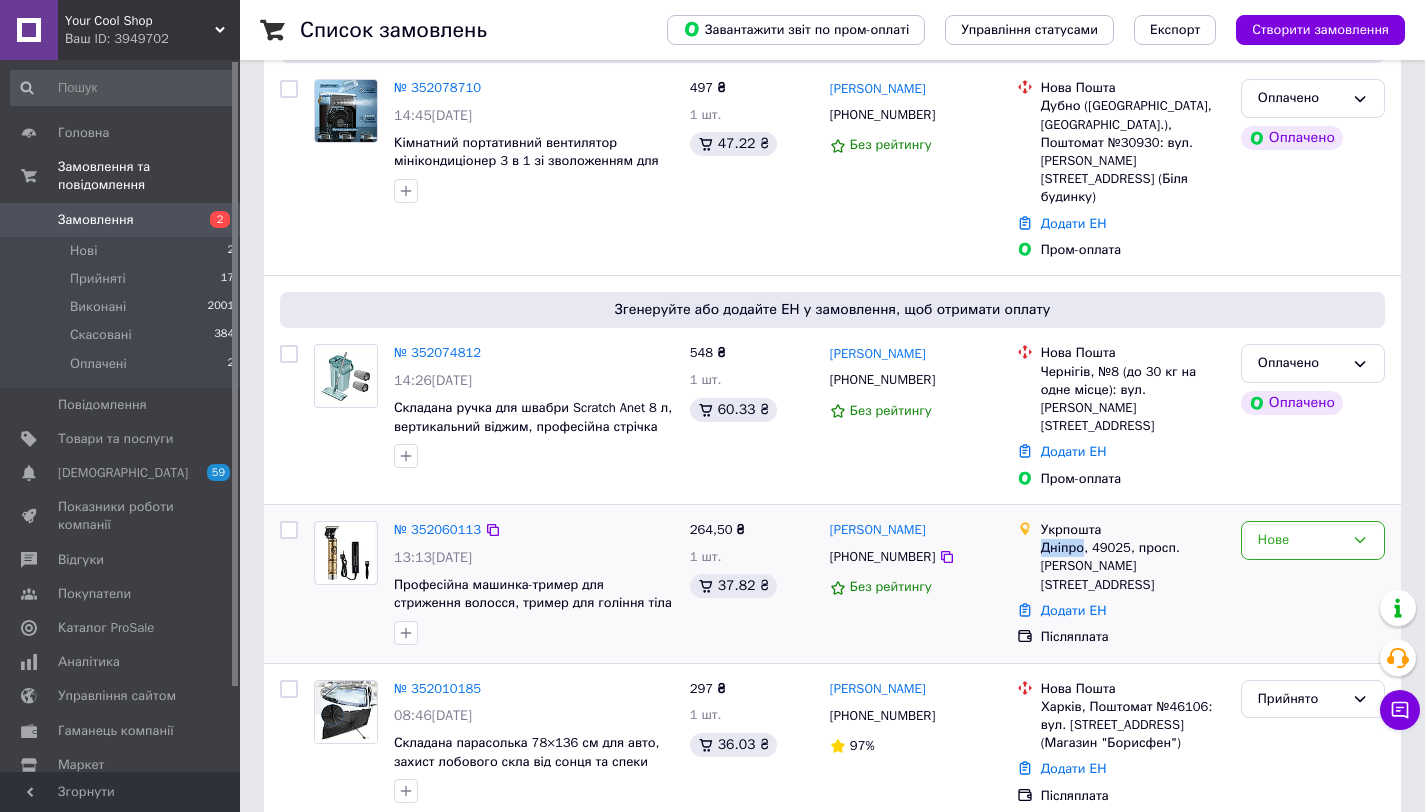 click on "Дніпро, 49025, просп. [PERSON_NAME][STREET_ADDRESS]" at bounding box center (1133, 566) 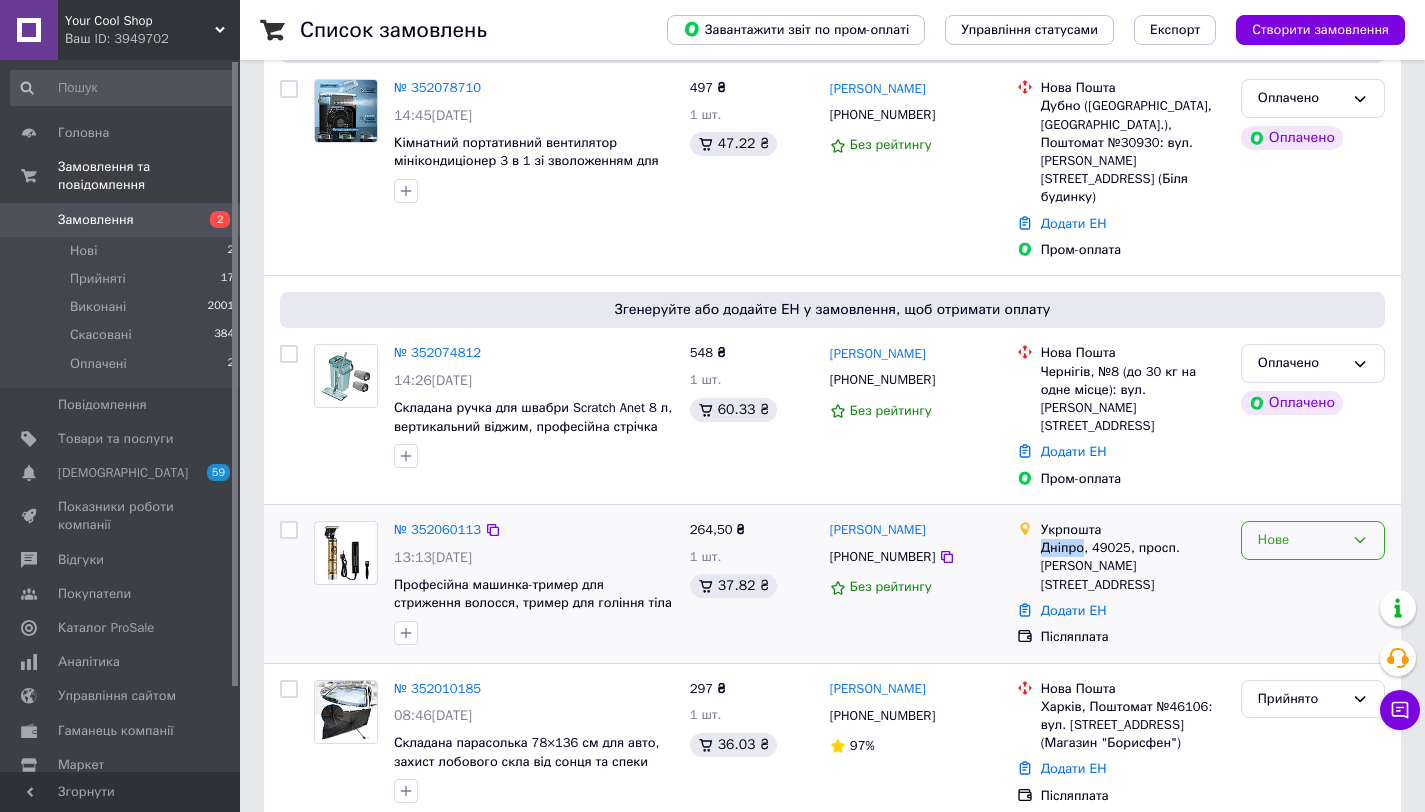 click on "Нове" at bounding box center (1301, 540) 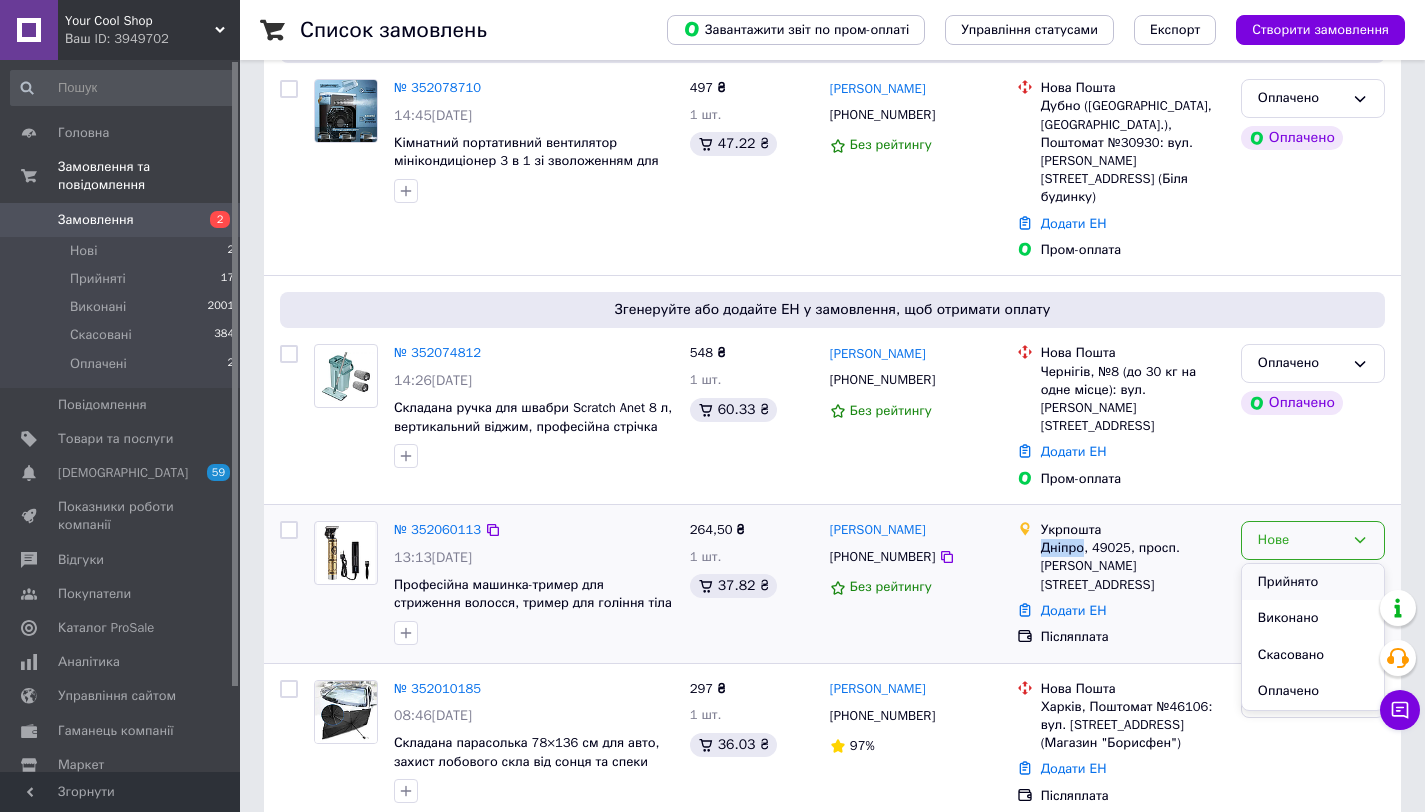 click on "Прийнято" at bounding box center (1313, 582) 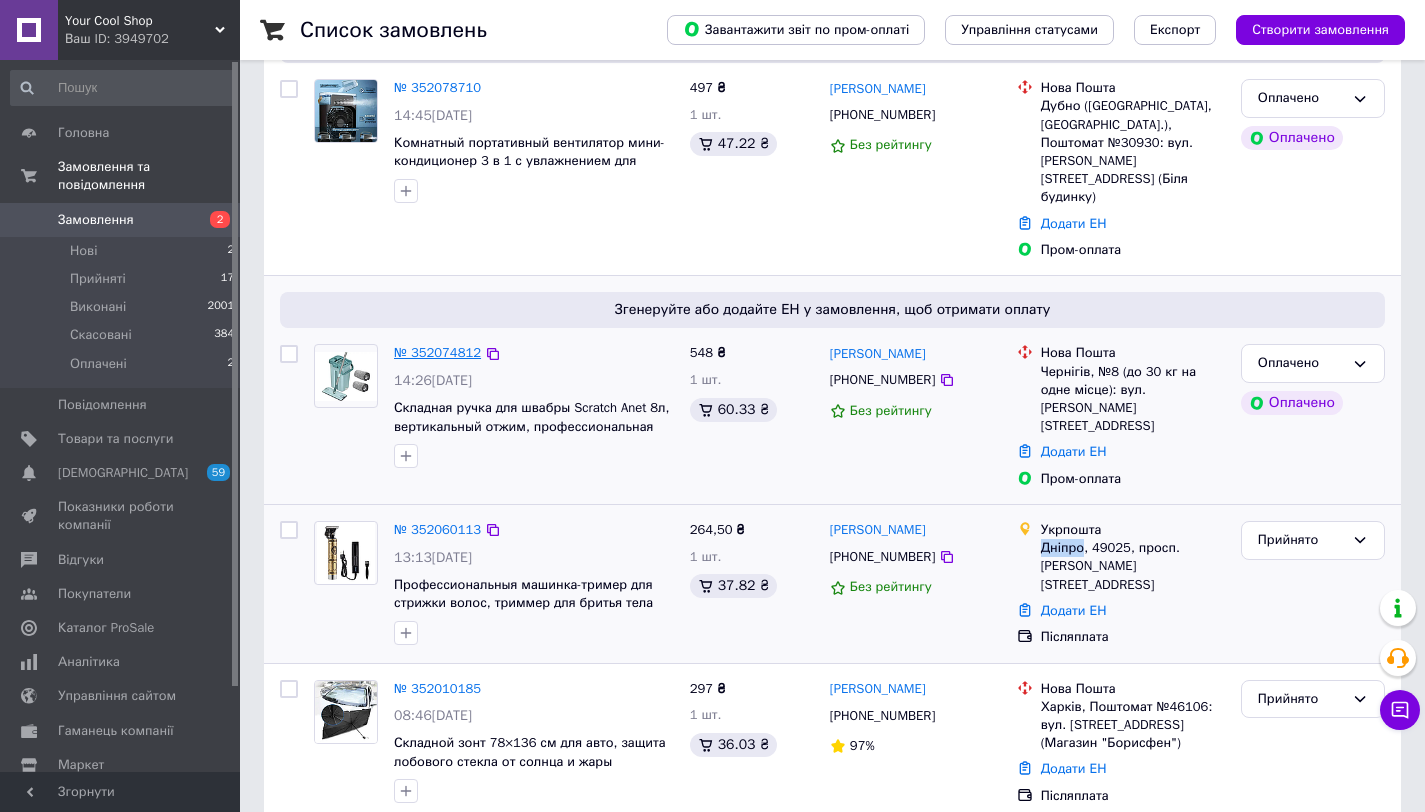 click on "№ 352074812" at bounding box center [437, 352] 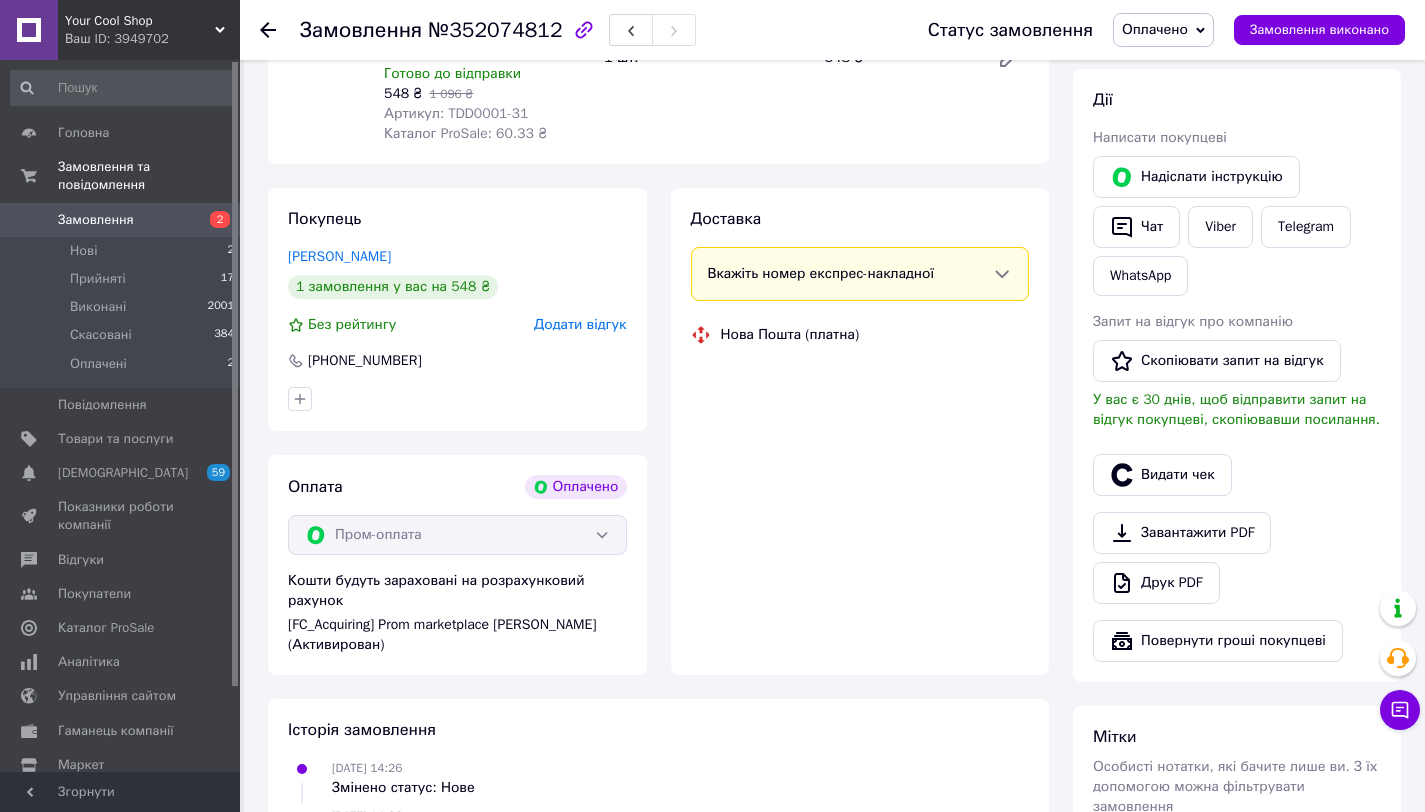 scroll, scrollTop: 435, scrollLeft: 0, axis: vertical 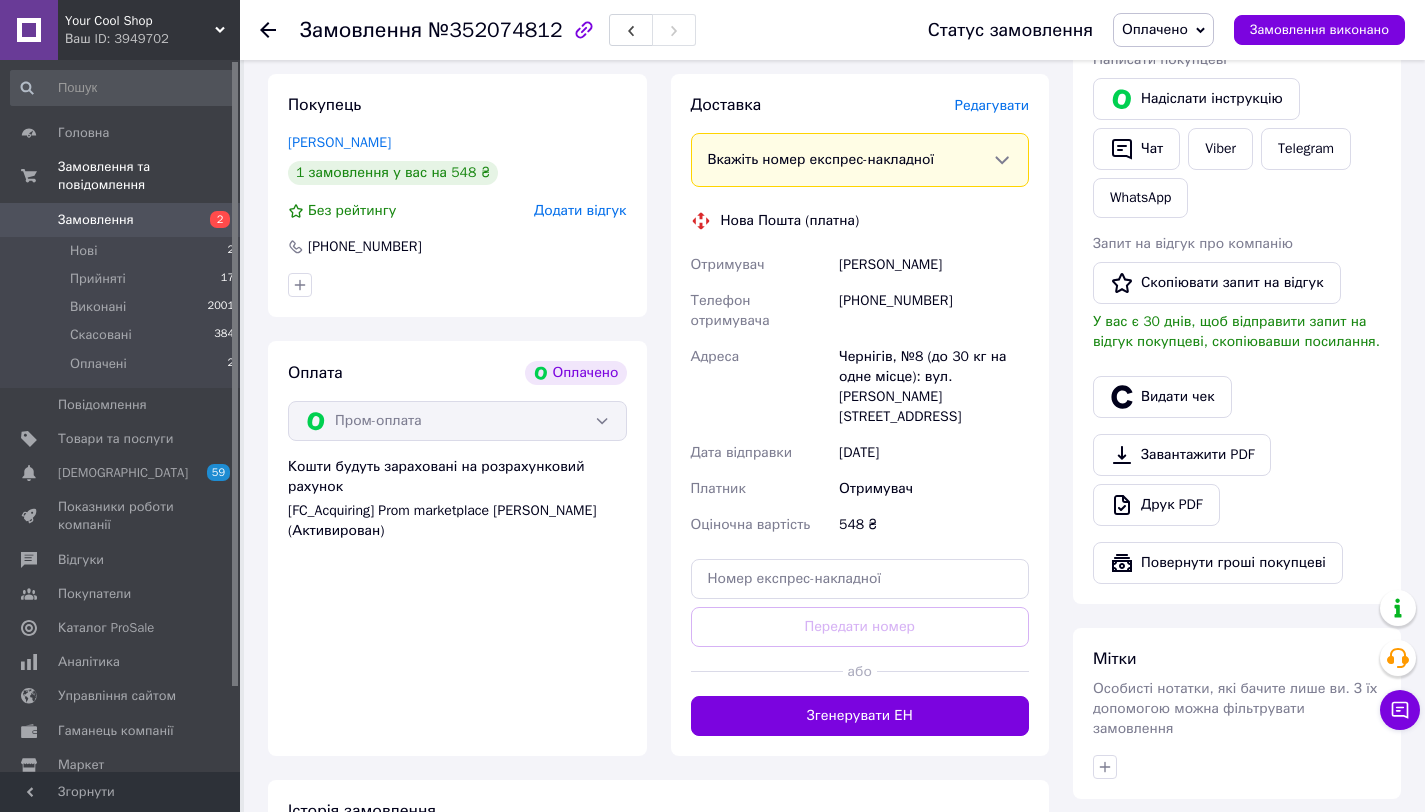 click on "Згенерувати ЕН" at bounding box center (860, 716) 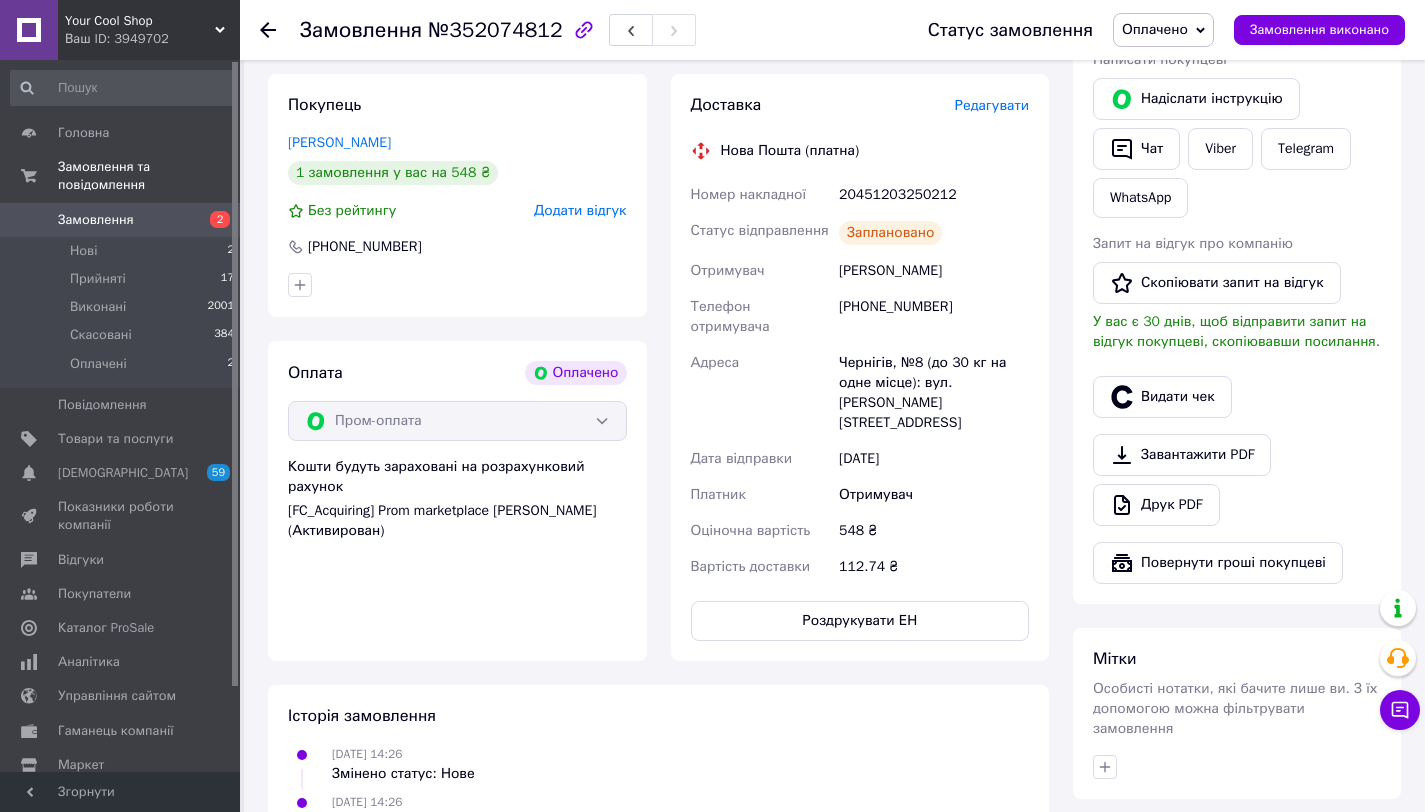 click on "20451203250212" at bounding box center [934, 195] 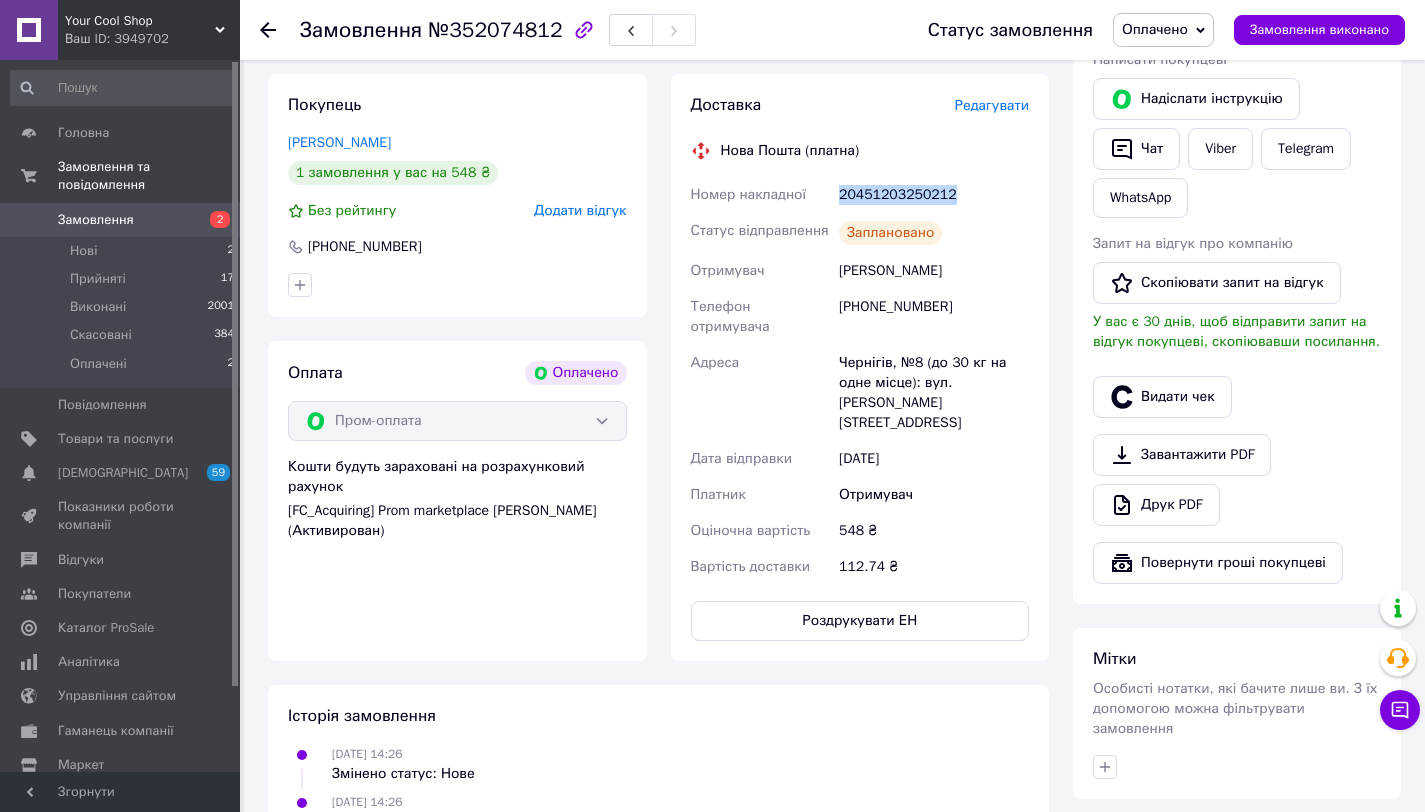 click on "20451203250212" at bounding box center [934, 195] 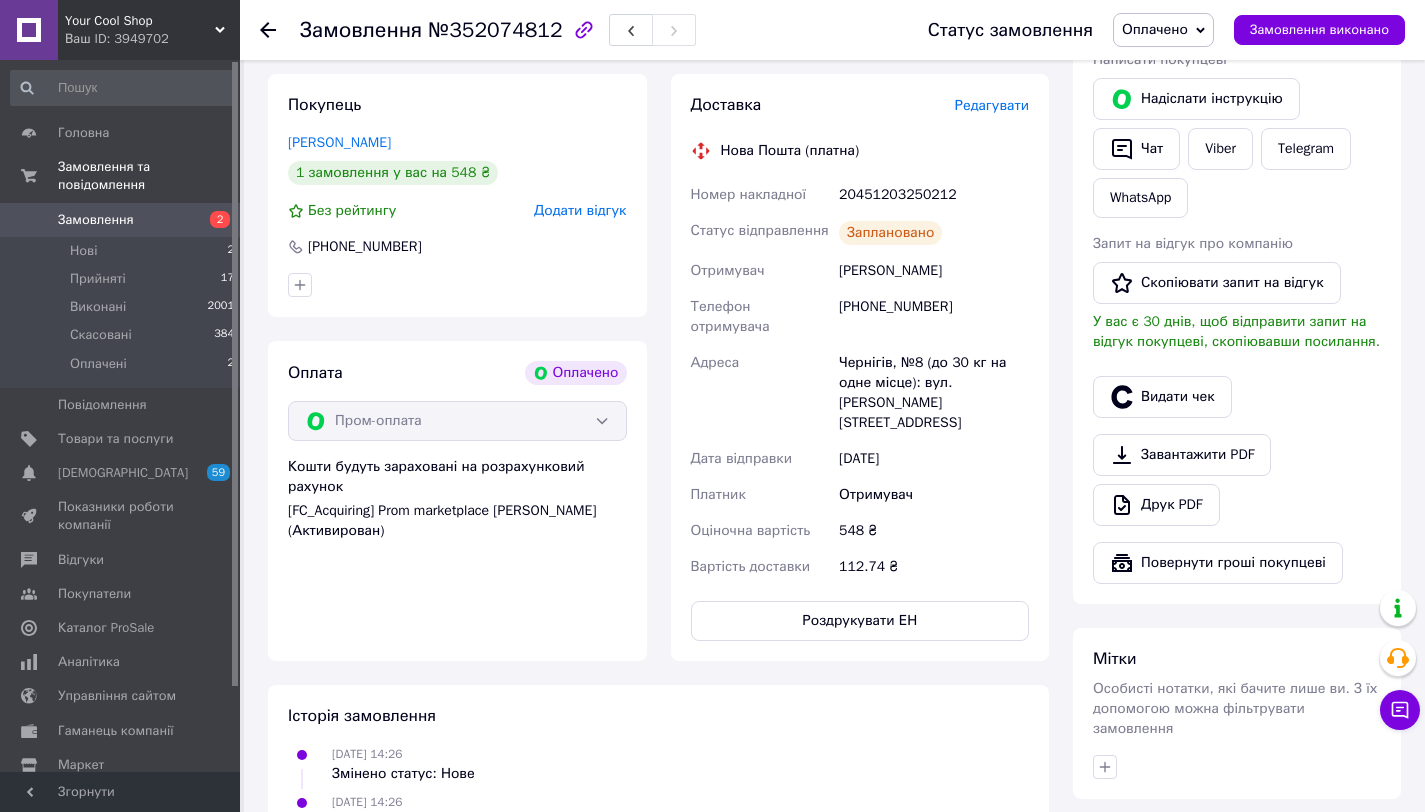 click at bounding box center [280, 30] 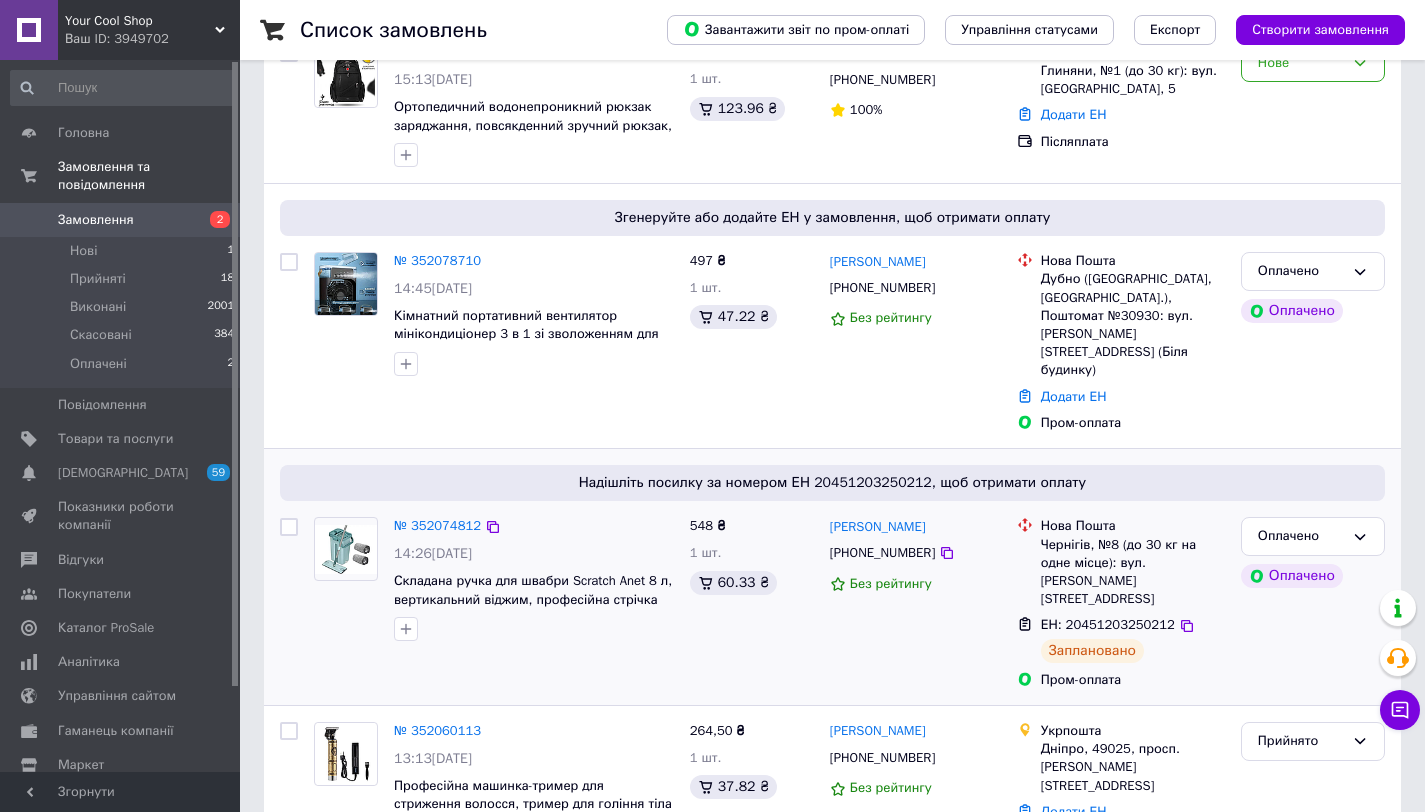 scroll, scrollTop: 207, scrollLeft: 0, axis: vertical 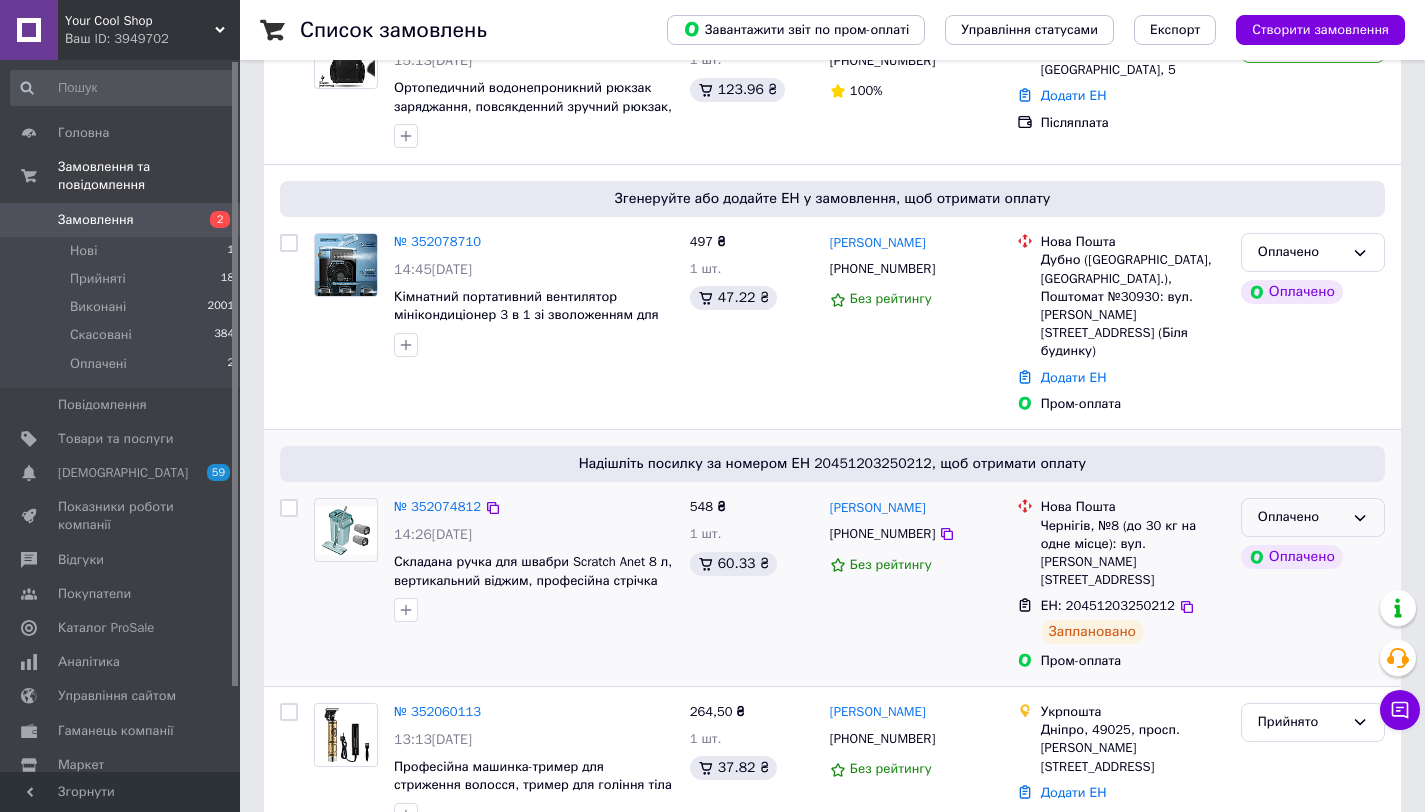 click 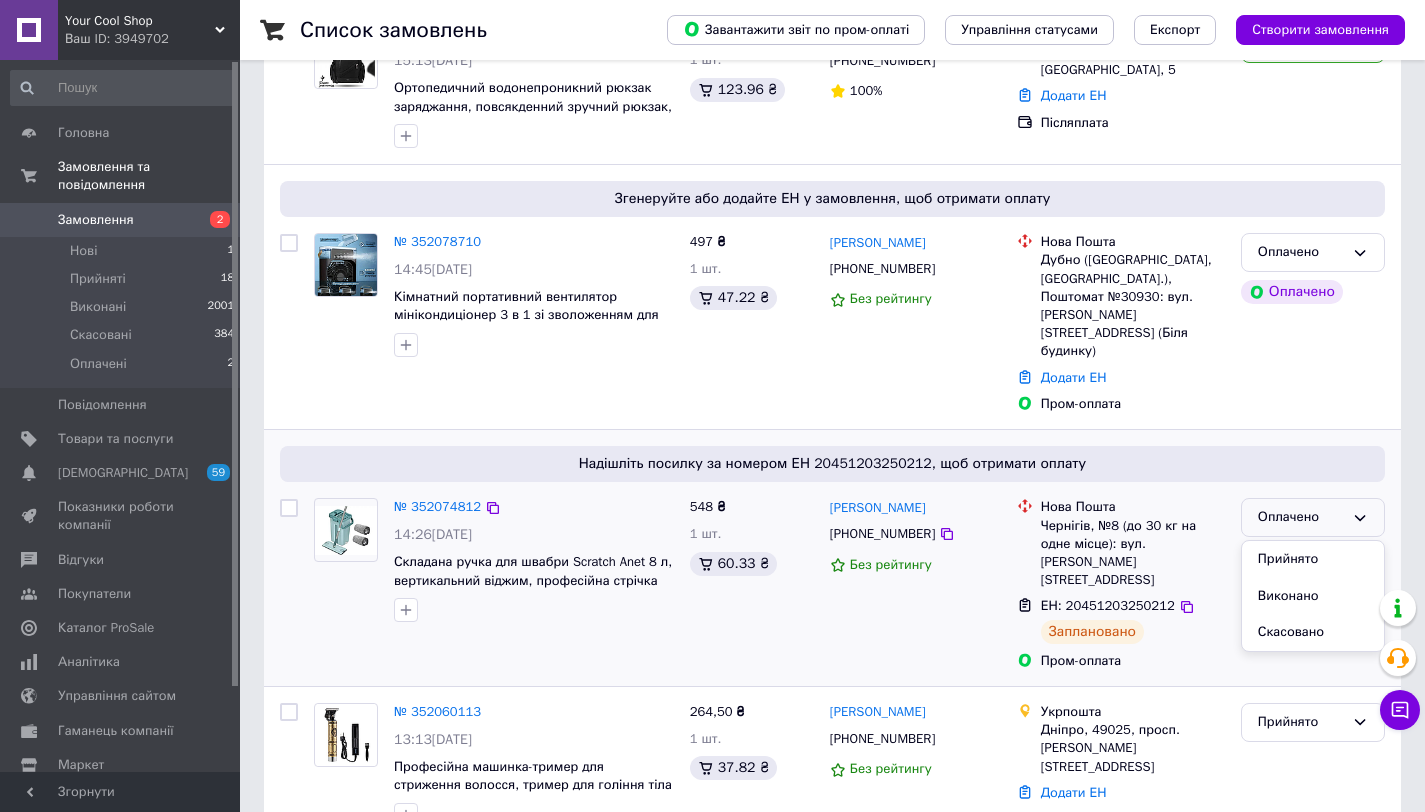 click on "Прийнято" at bounding box center [1313, 559] 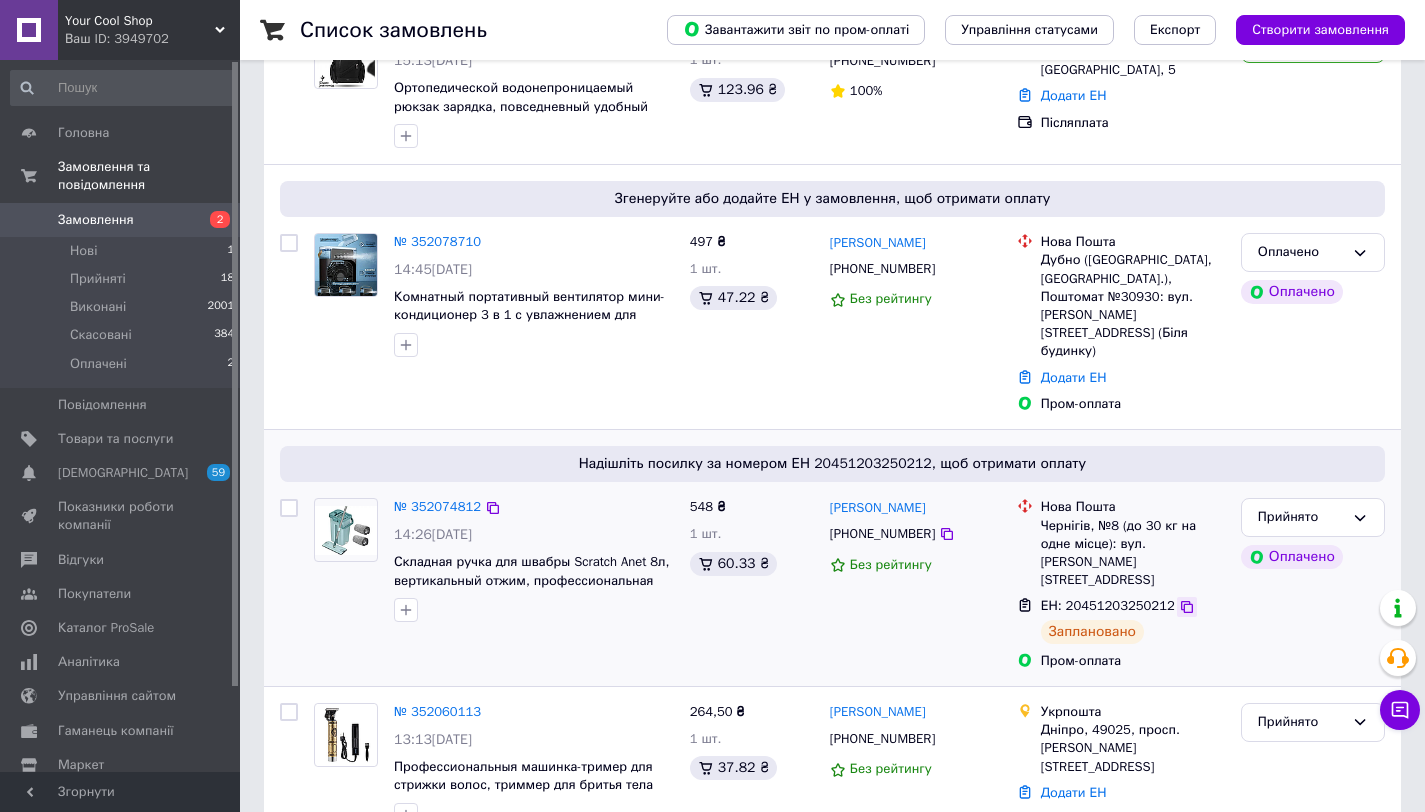 click 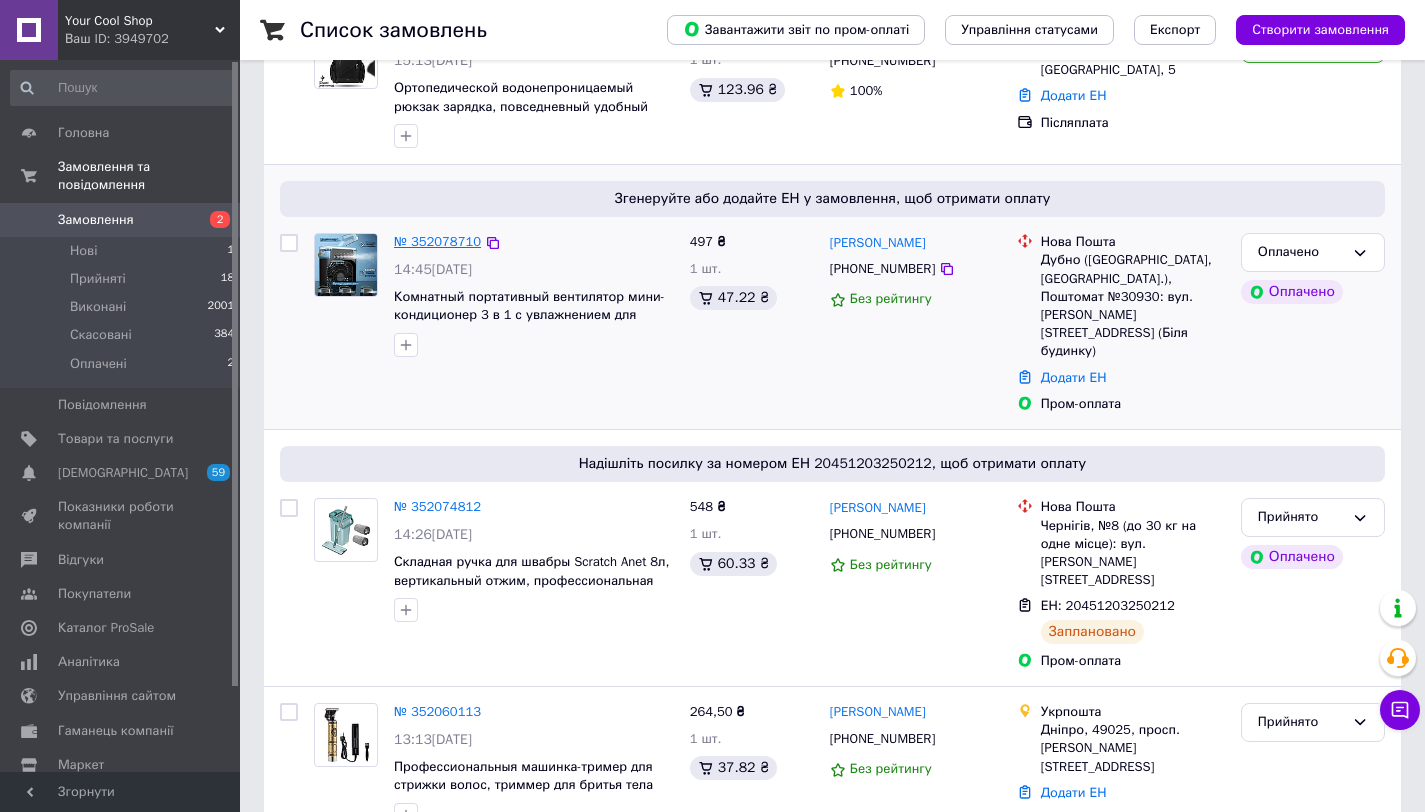 click on "№ 352078710" at bounding box center (437, 241) 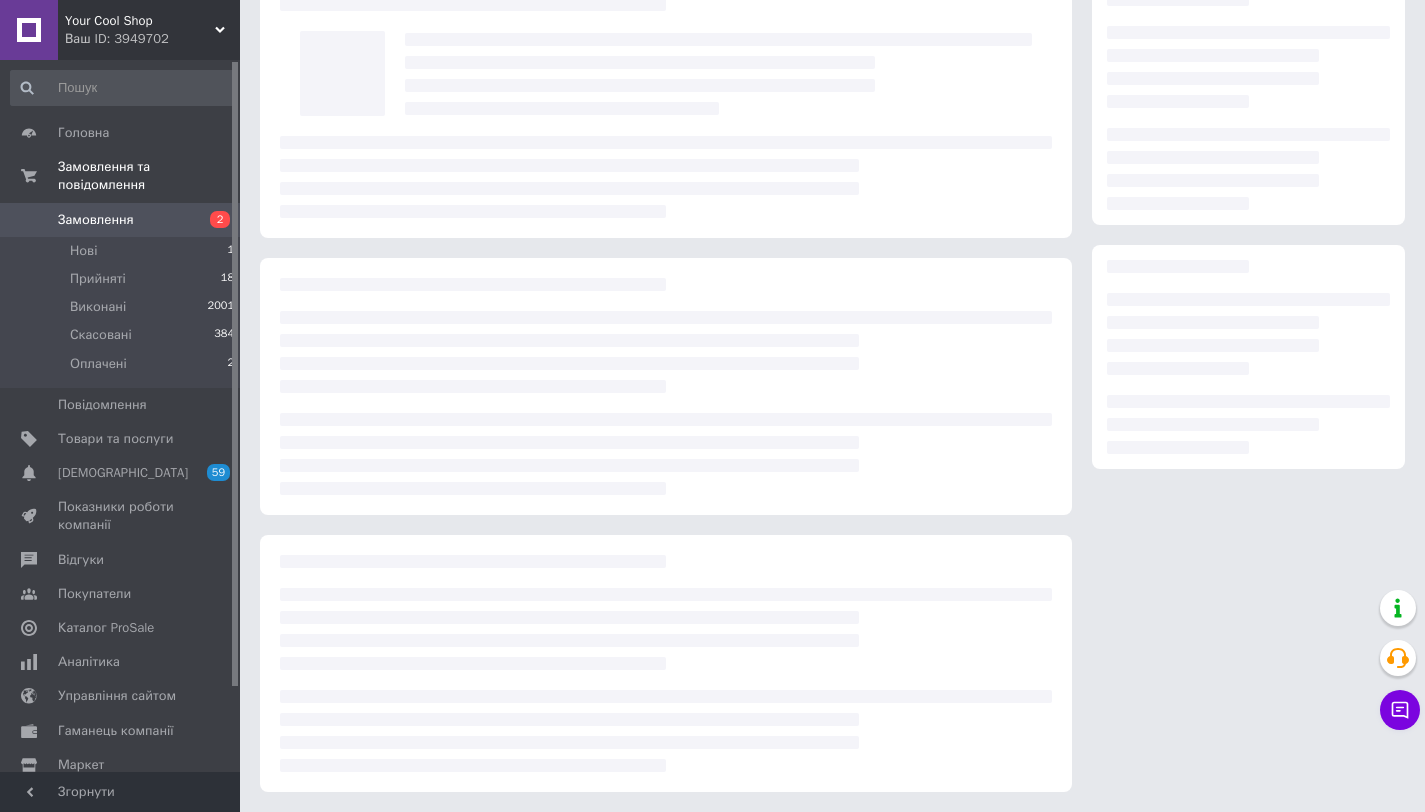 scroll, scrollTop: 124, scrollLeft: 0, axis: vertical 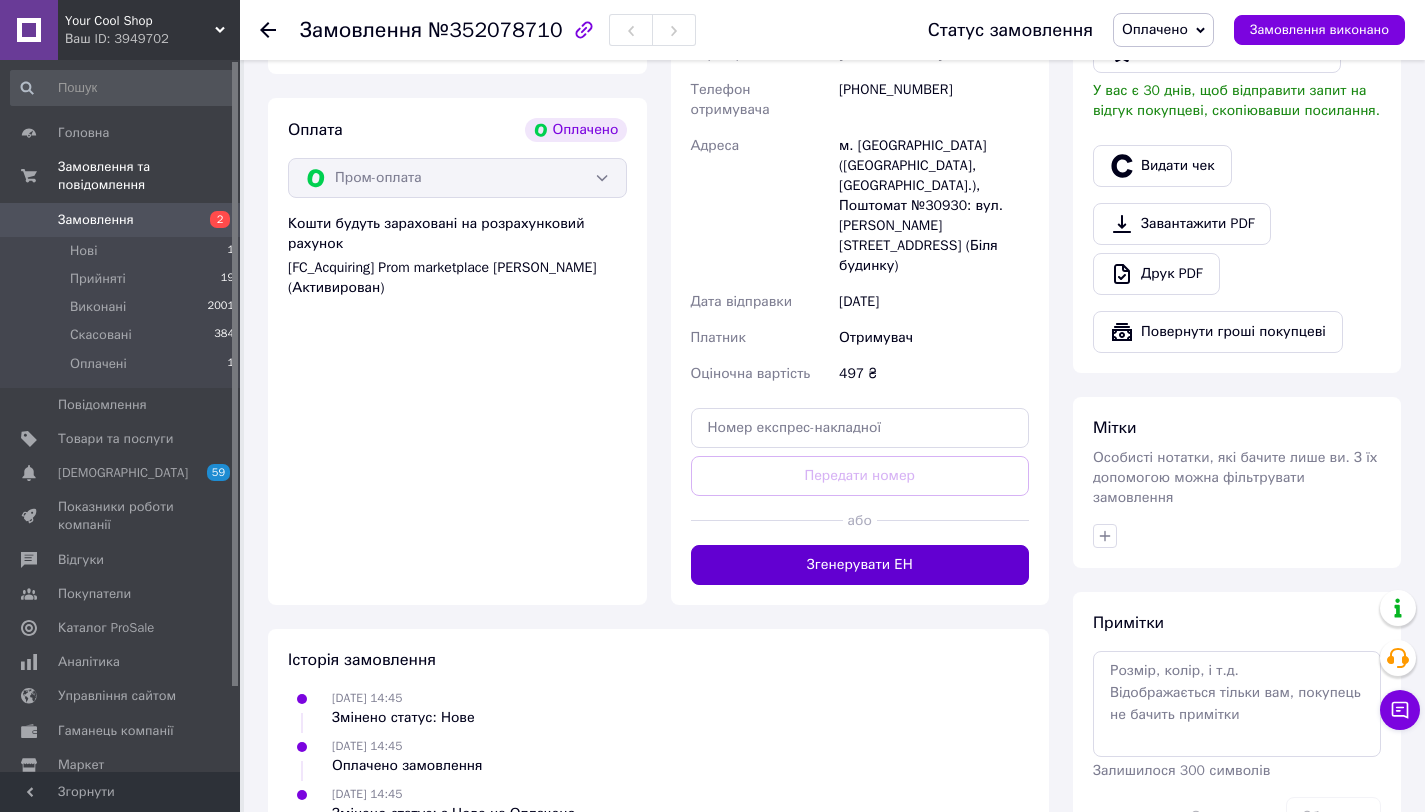 click on "Згенерувати ЕН" at bounding box center [860, 565] 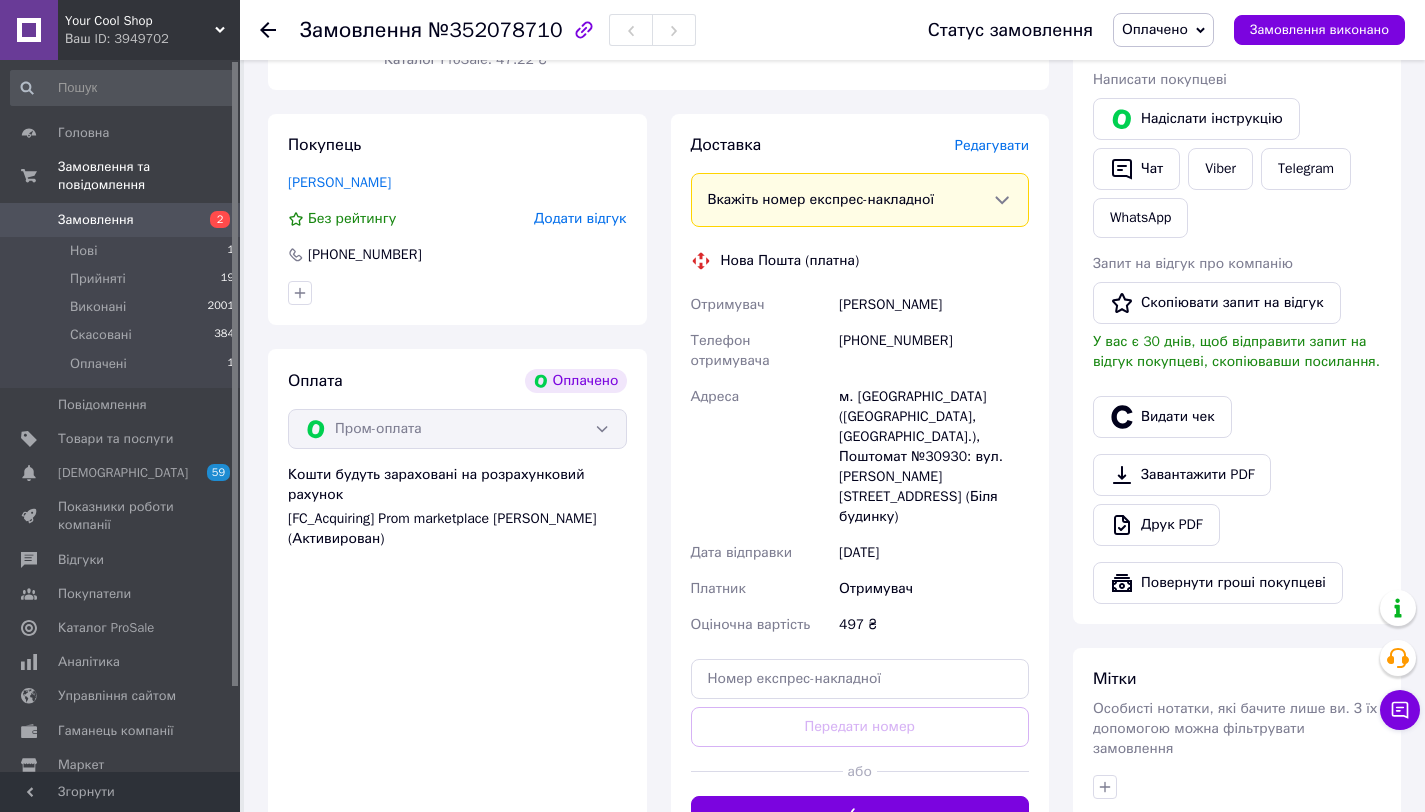 scroll, scrollTop: 290, scrollLeft: 0, axis: vertical 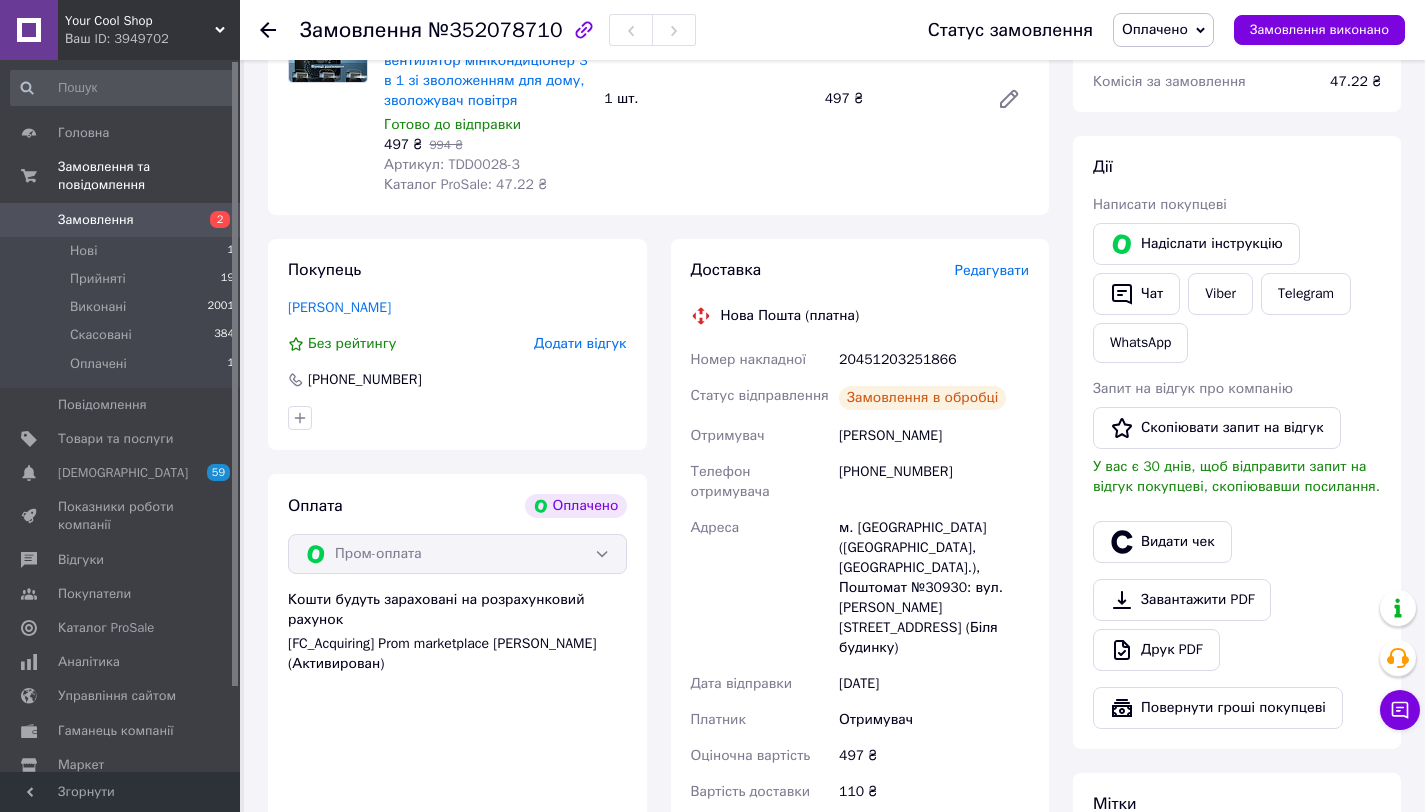 click on "Замовлення в обробці" at bounding box center [934, 398] 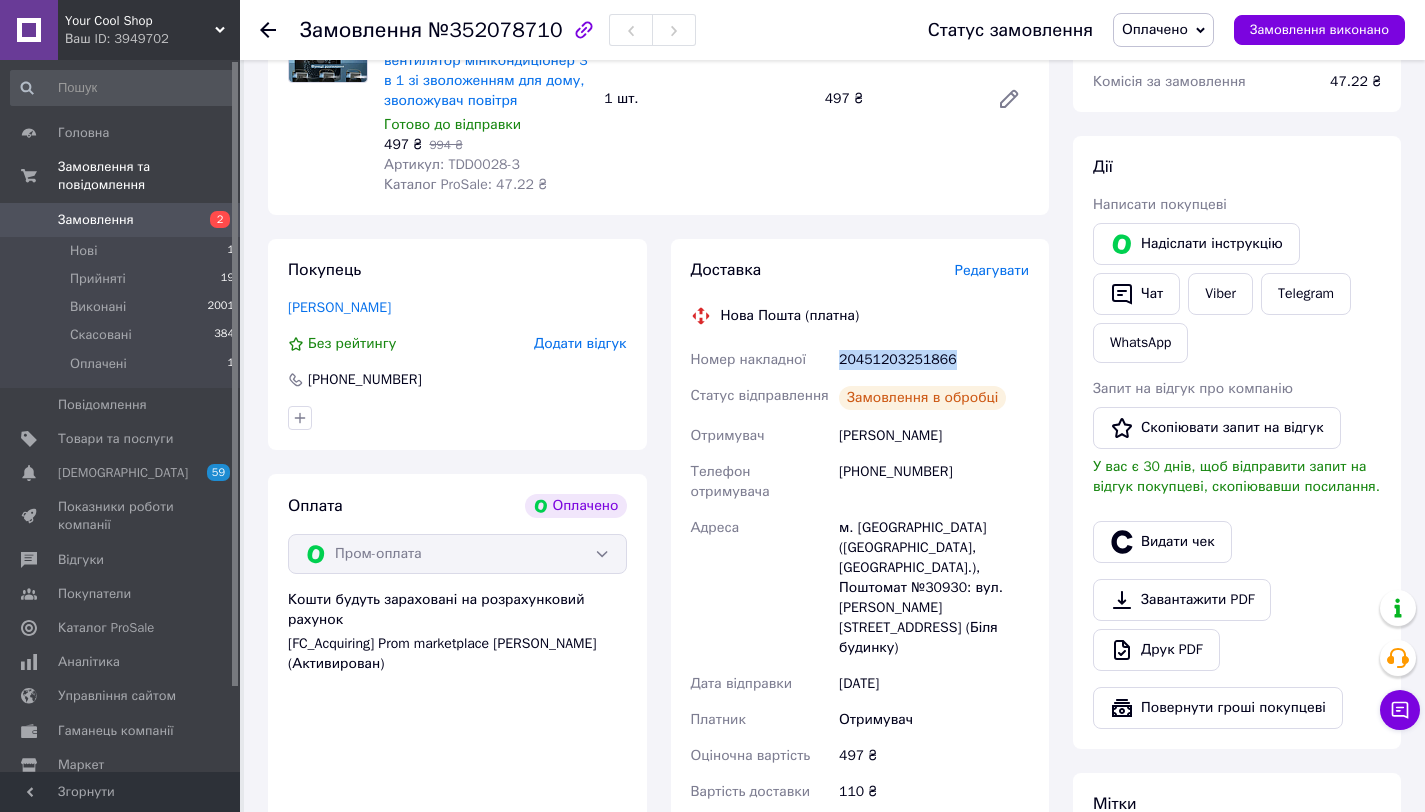 click on "20451203251866" at bounding box center (934, 360) 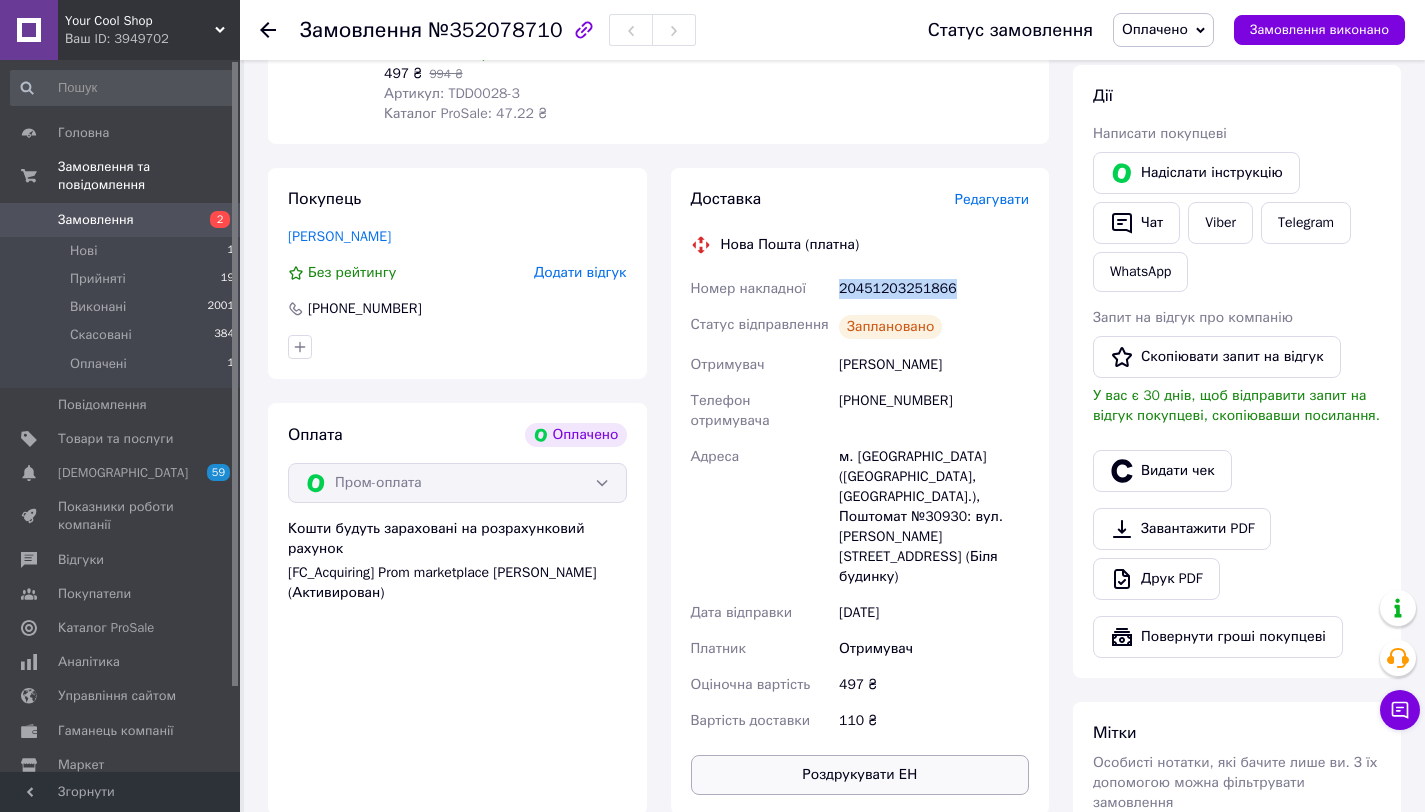 scroll, scrollTop: 444, scrollLeft: 0, axis: vertical 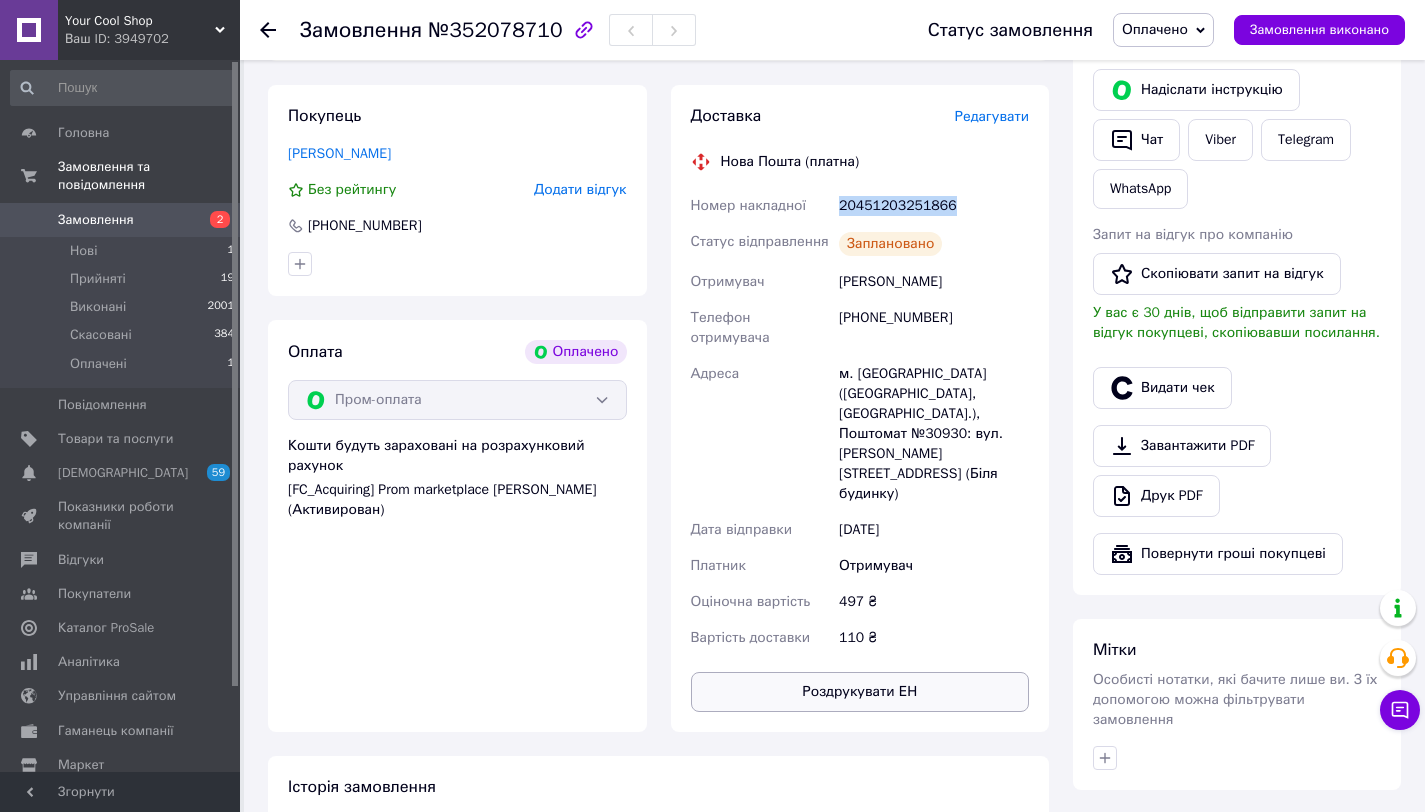 click on "Роздрукувати ЕН" at bounding box center (860, 692) 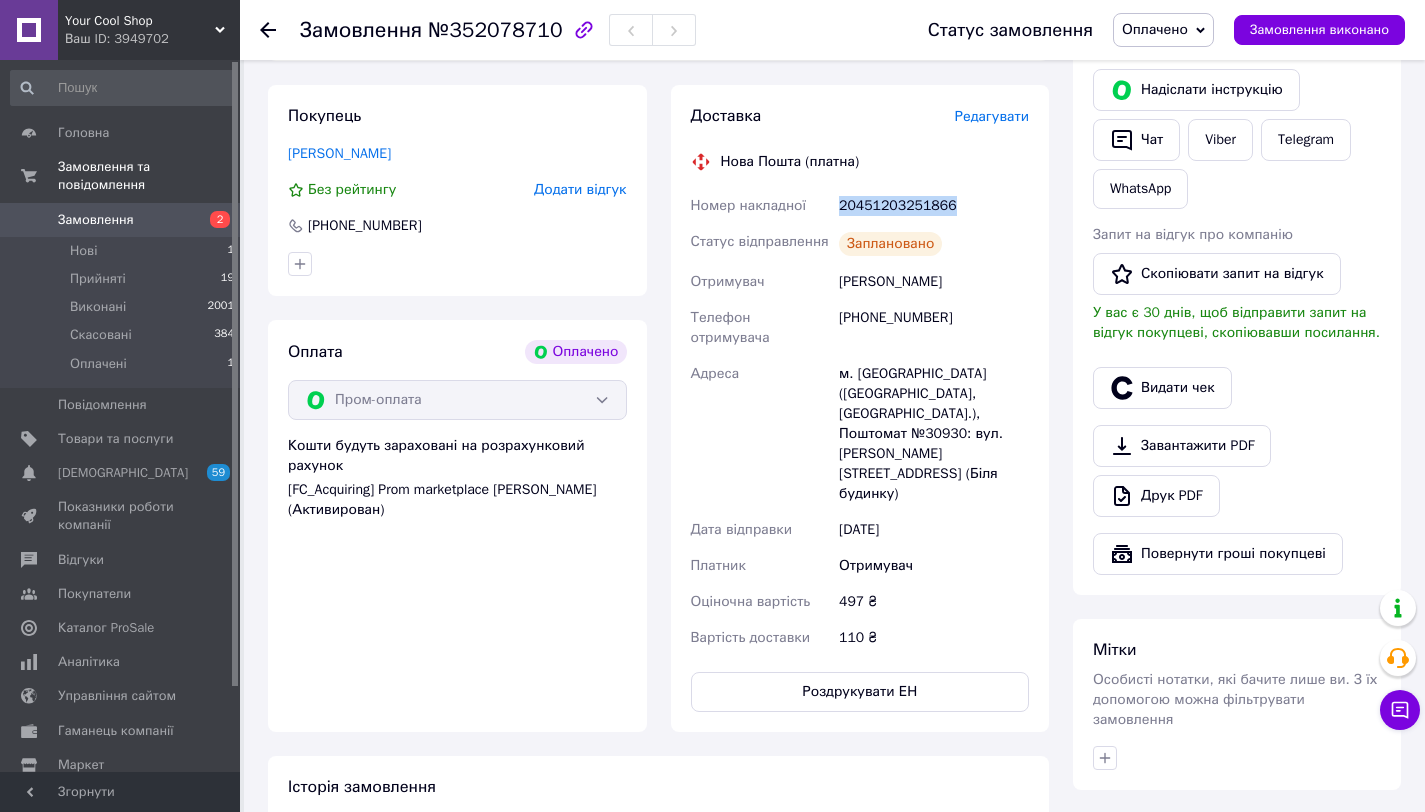type 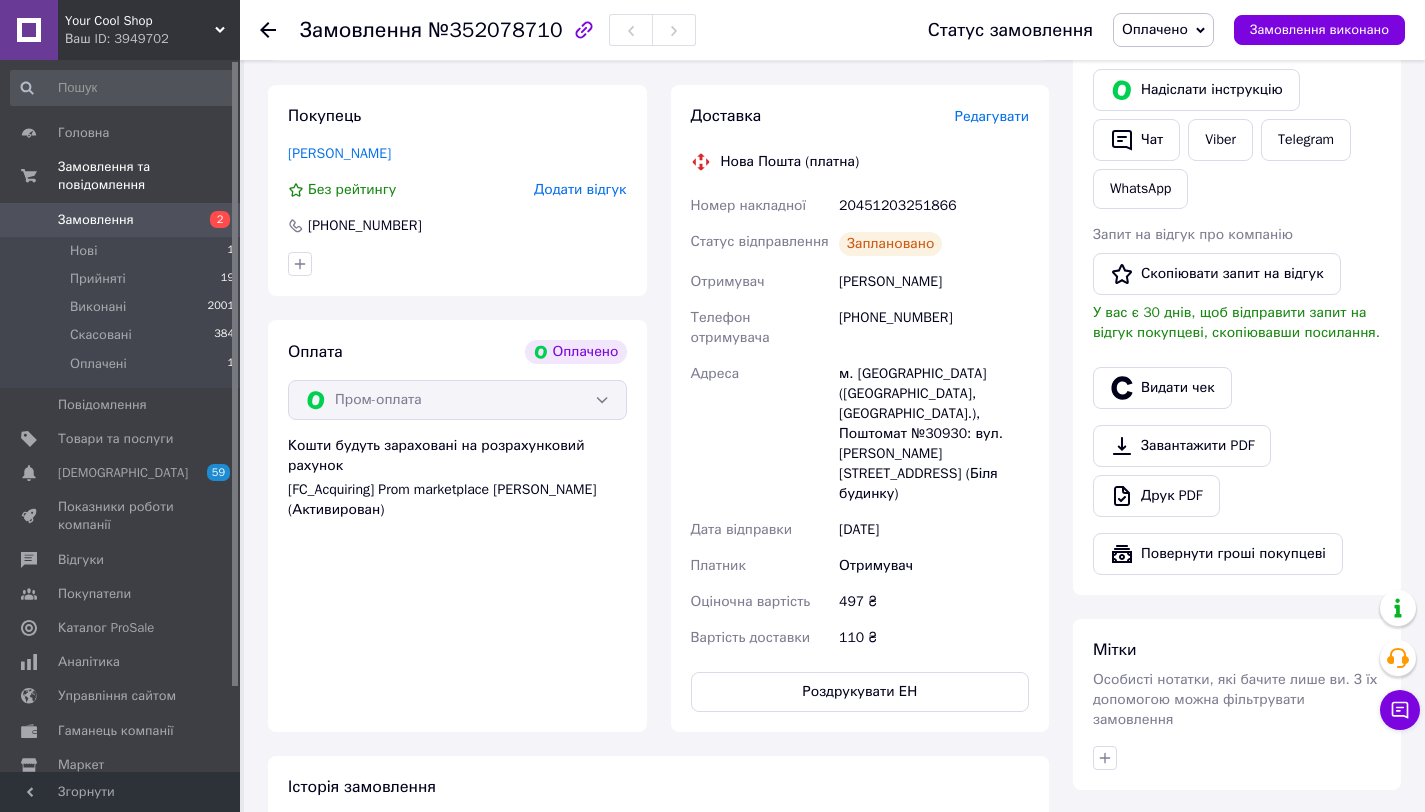 click 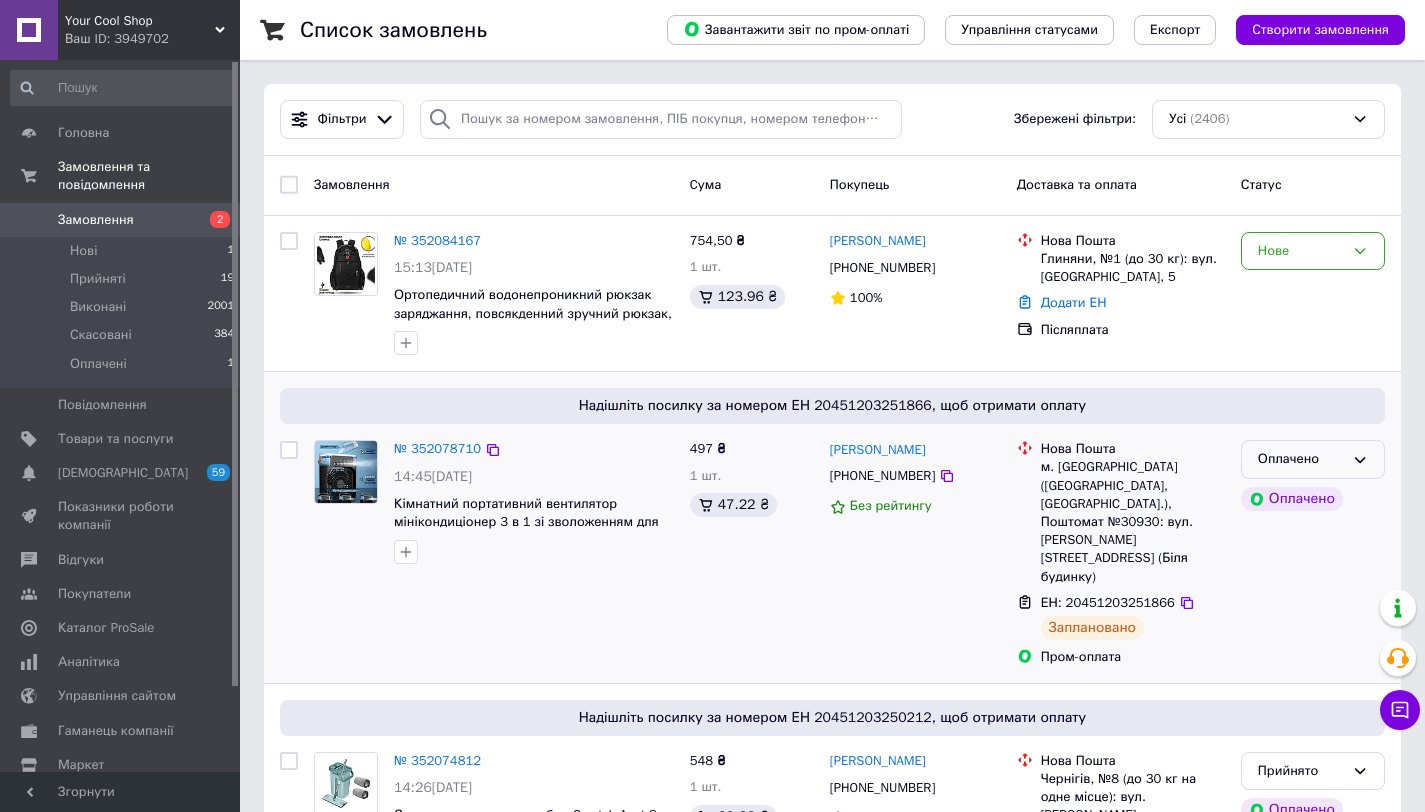 click on "Оплачено" at bounding box center (1301, 459) 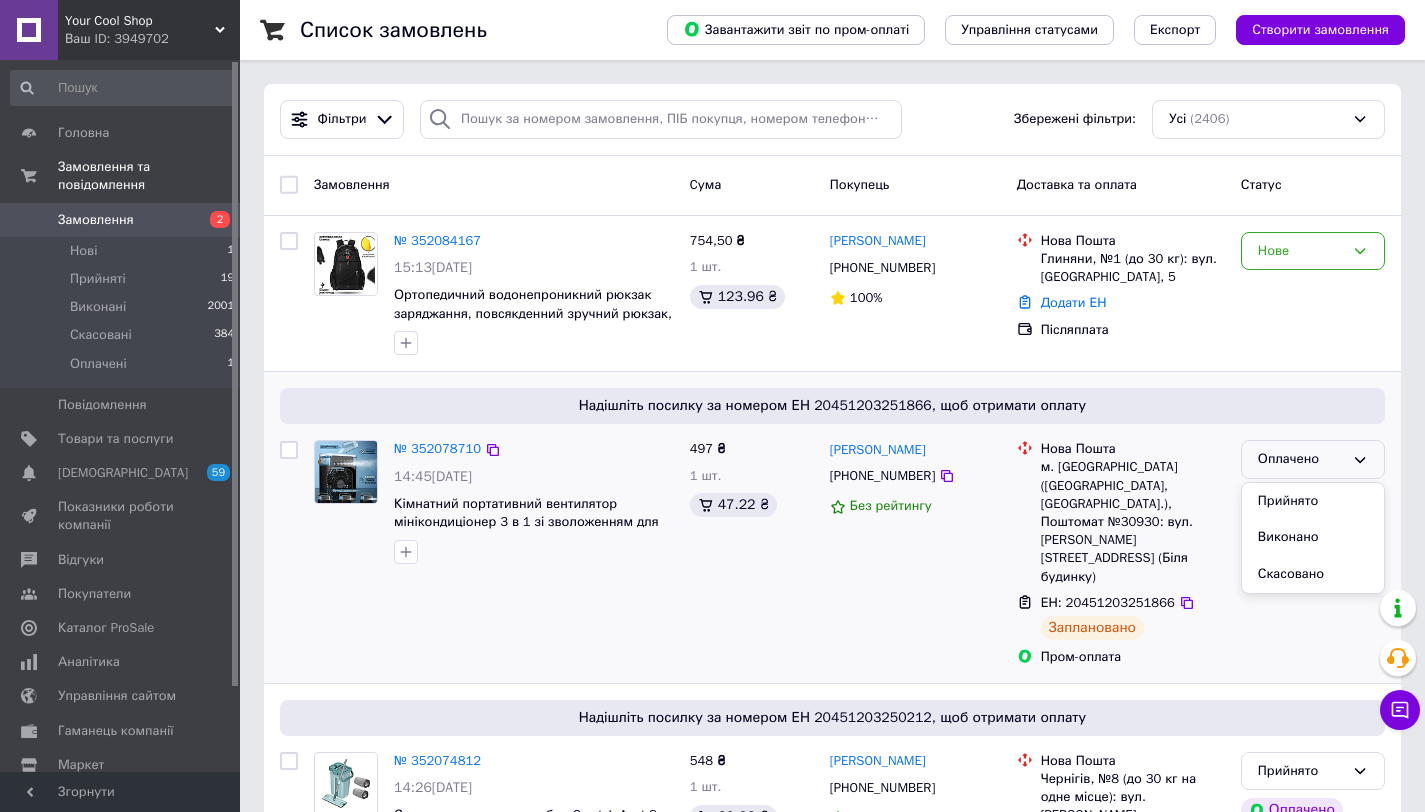 click on "Прийнято" at bounding box center (1313, 501) 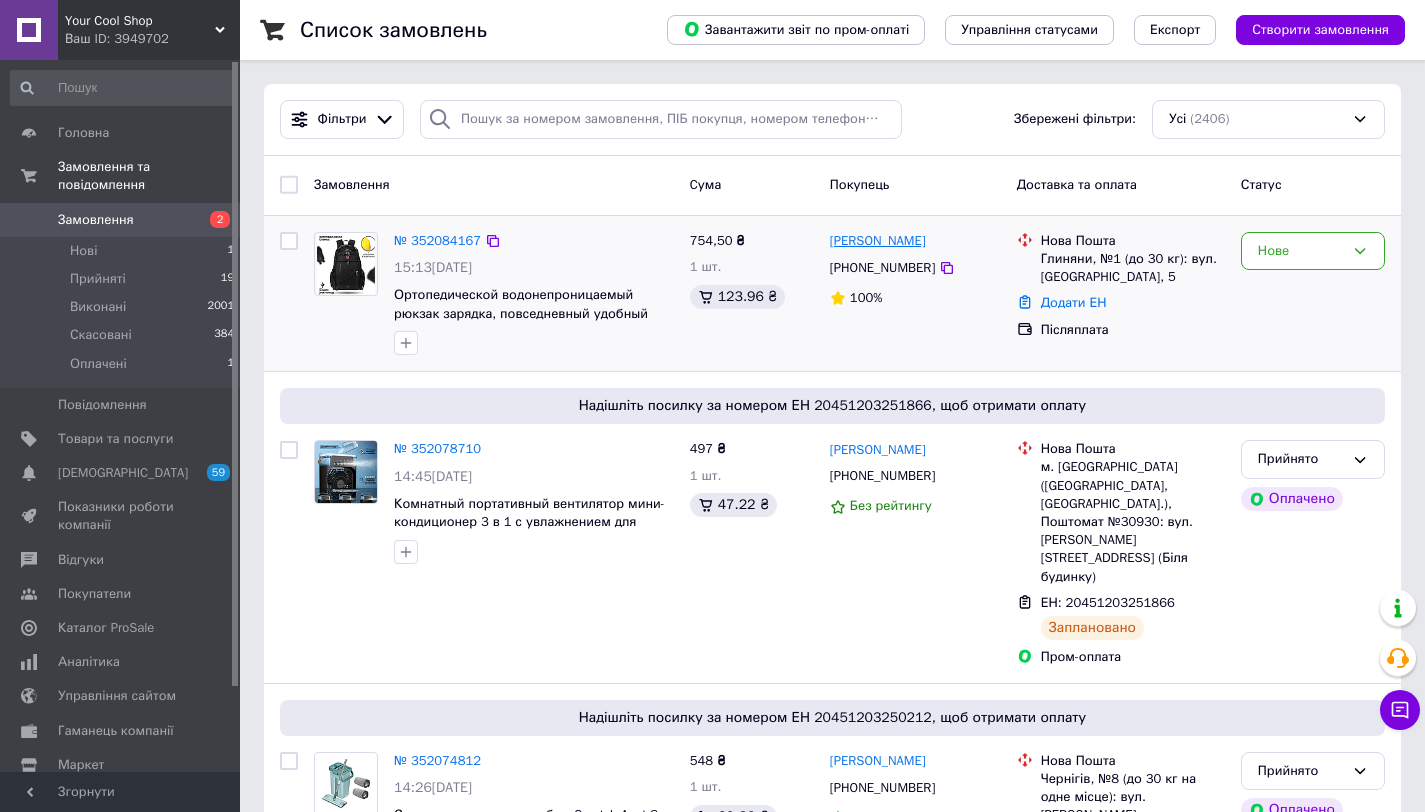 drag, startPoint x: 945, startPoint y: 241, endPoint x: 829, endPoint y: 241, distance: 116 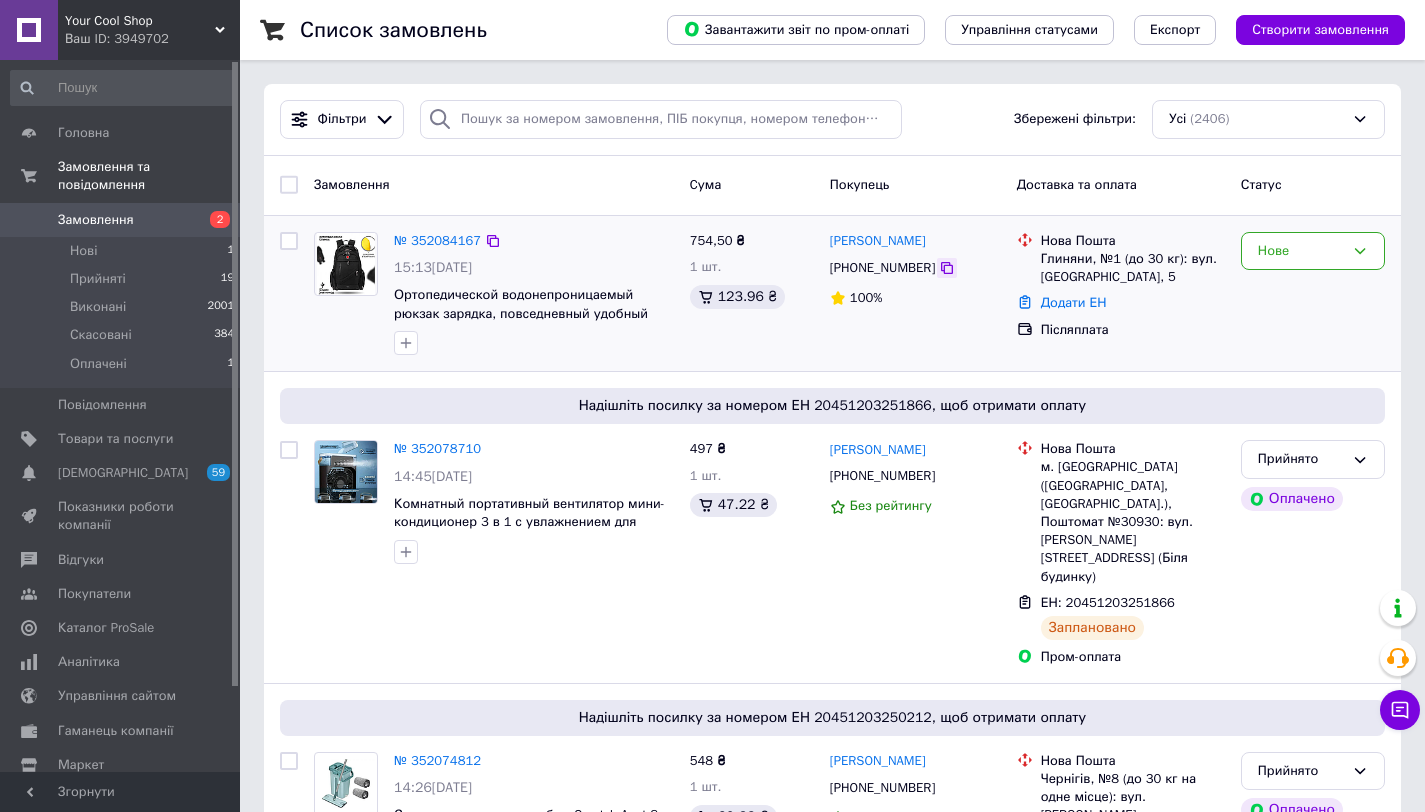 click 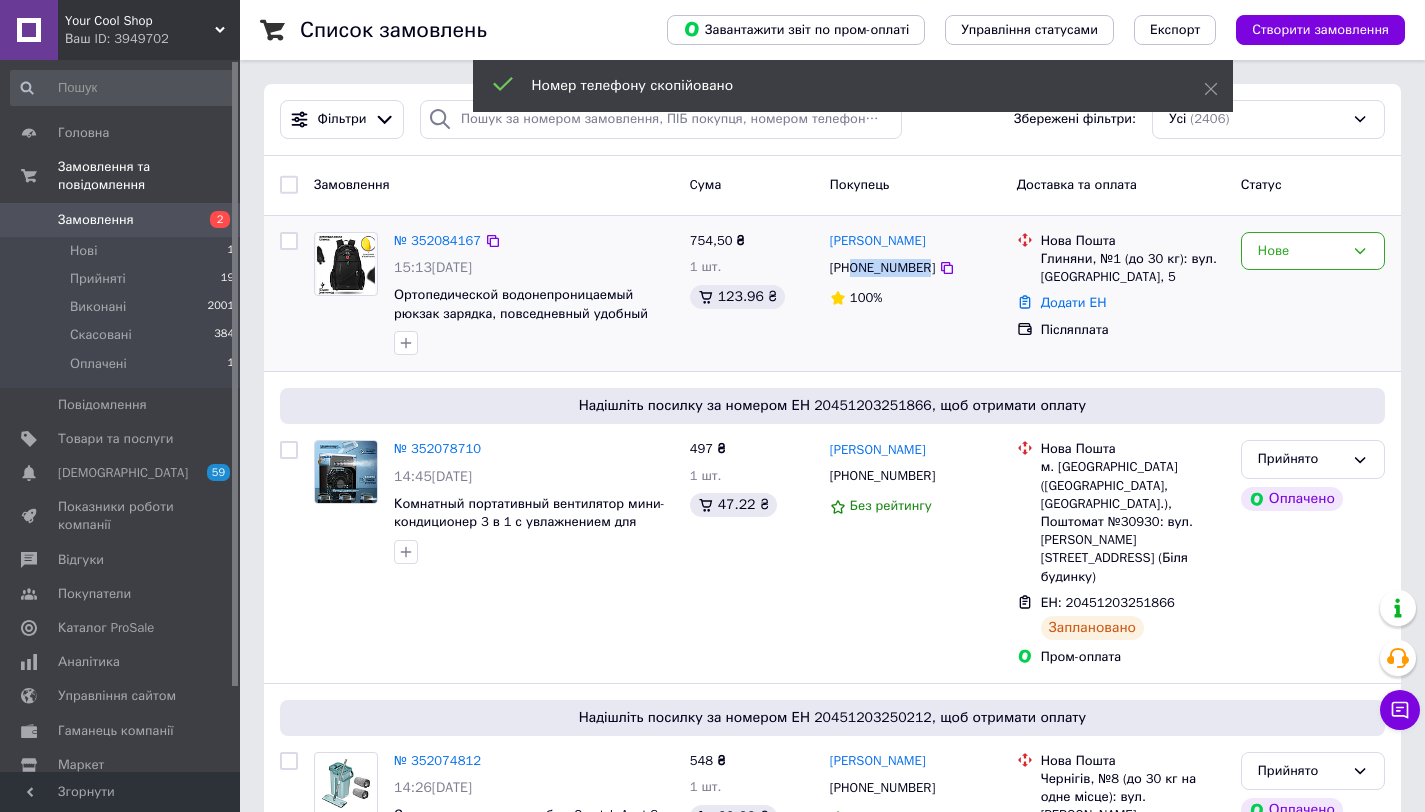 drag, startPoint x: 932, startPoint y: 267, endPoint x: 855, endPoint y: 270, distance: 77.05842 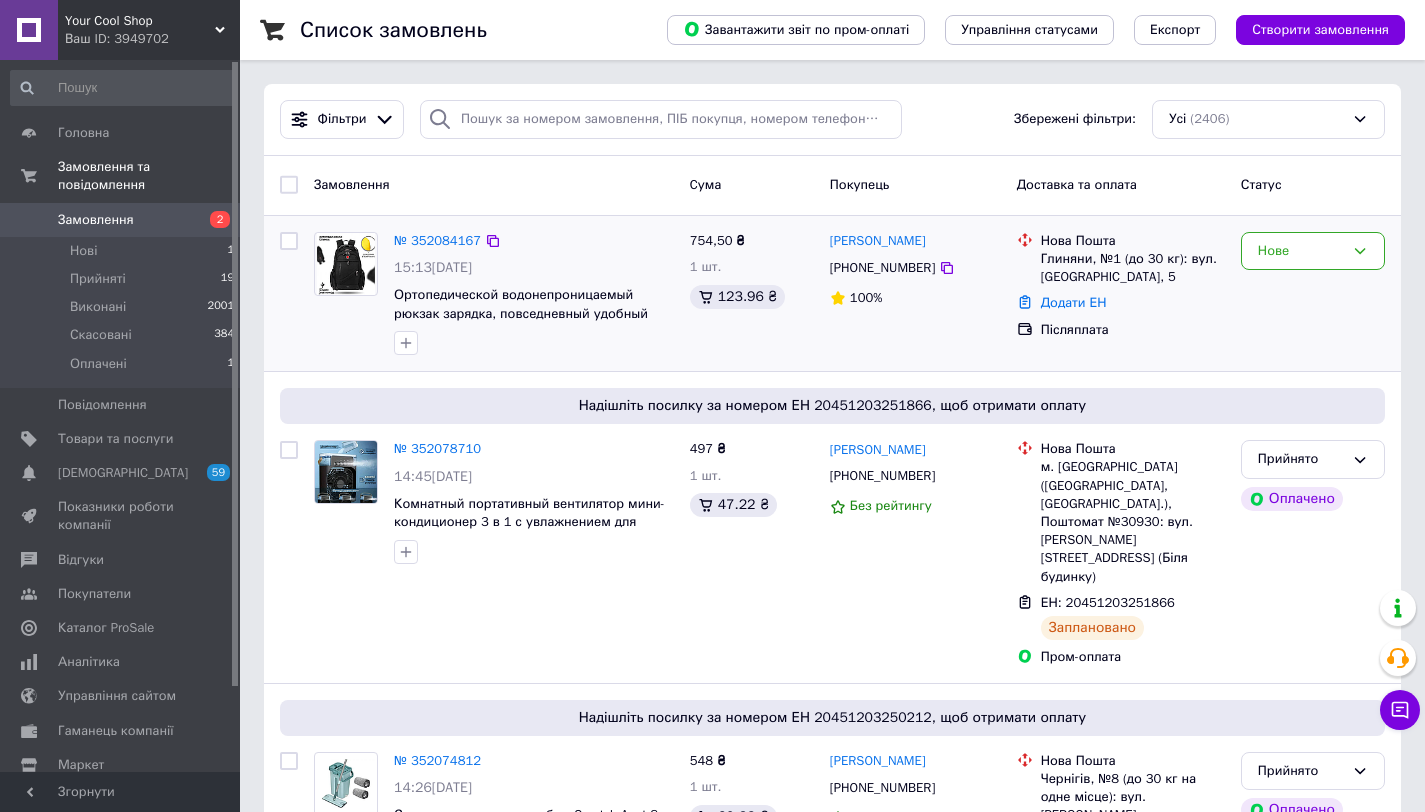 click on "Глиняни, №1 (до 30 кг): вул. [GEOGRAPHIC_DATA], 5" at bounding box center [1133, 268] 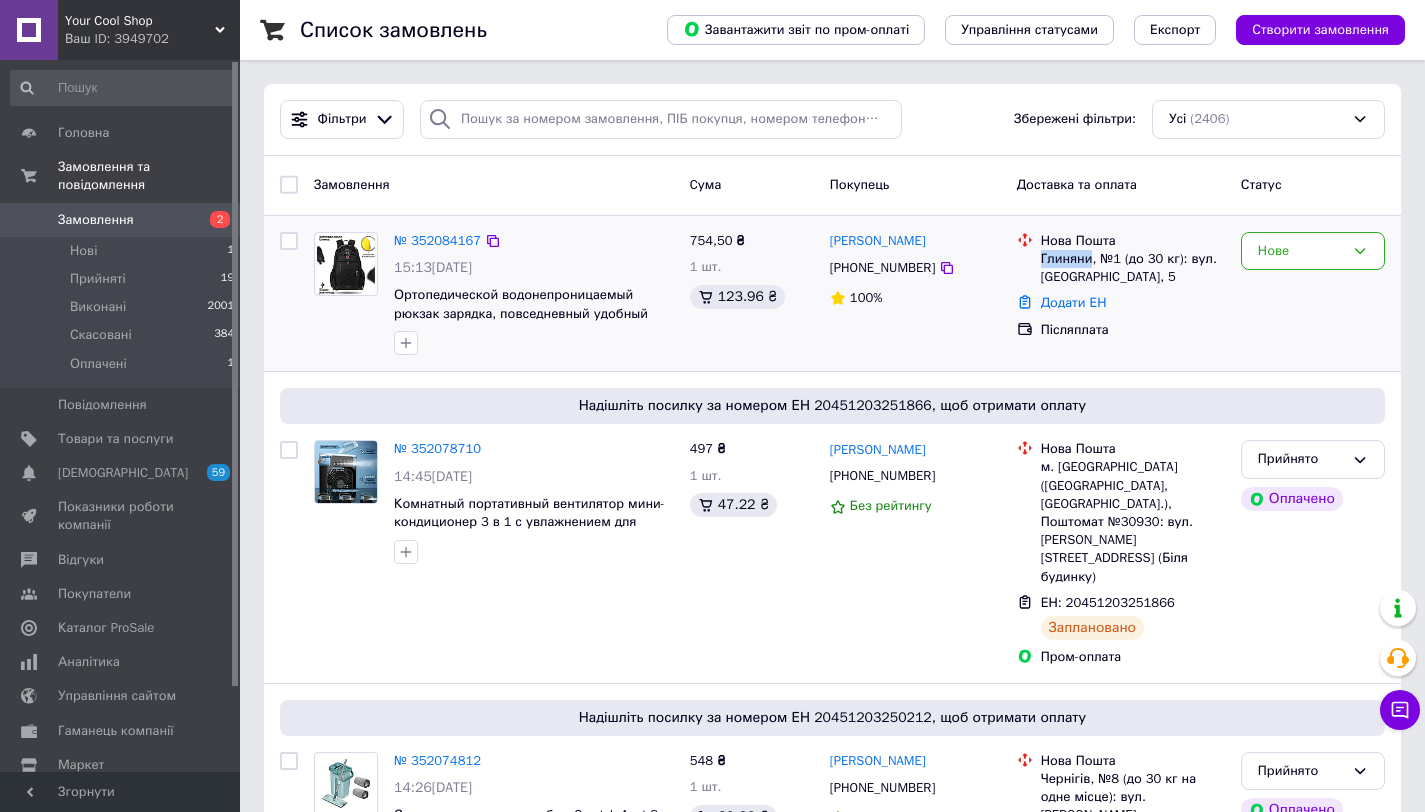 click on "Глиняни, №1 (до 30 кг): вул. [GEOGRAPHIC_DATA], 5" at bounding box center (1133, 268) 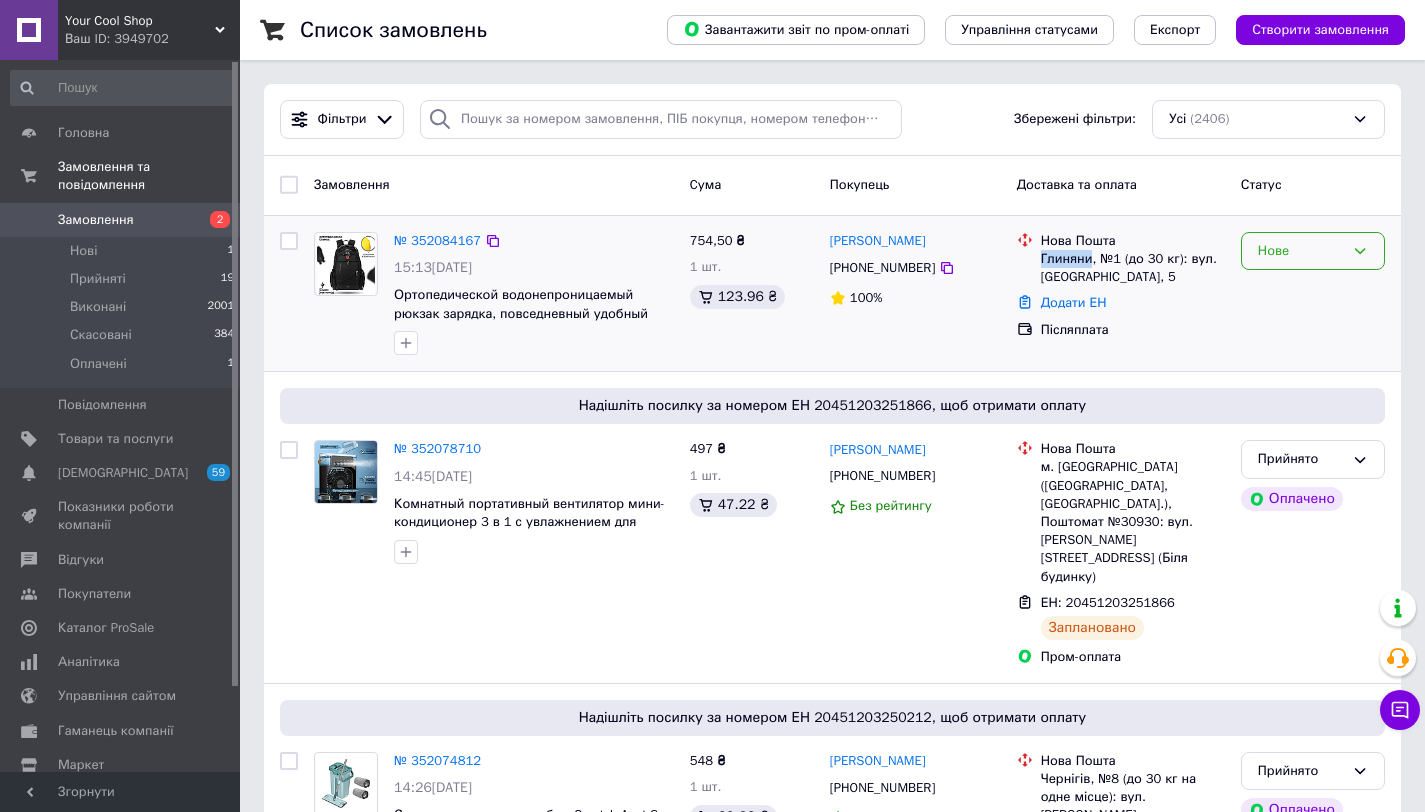 click on "Нове" at bounding box center [1301, 251] 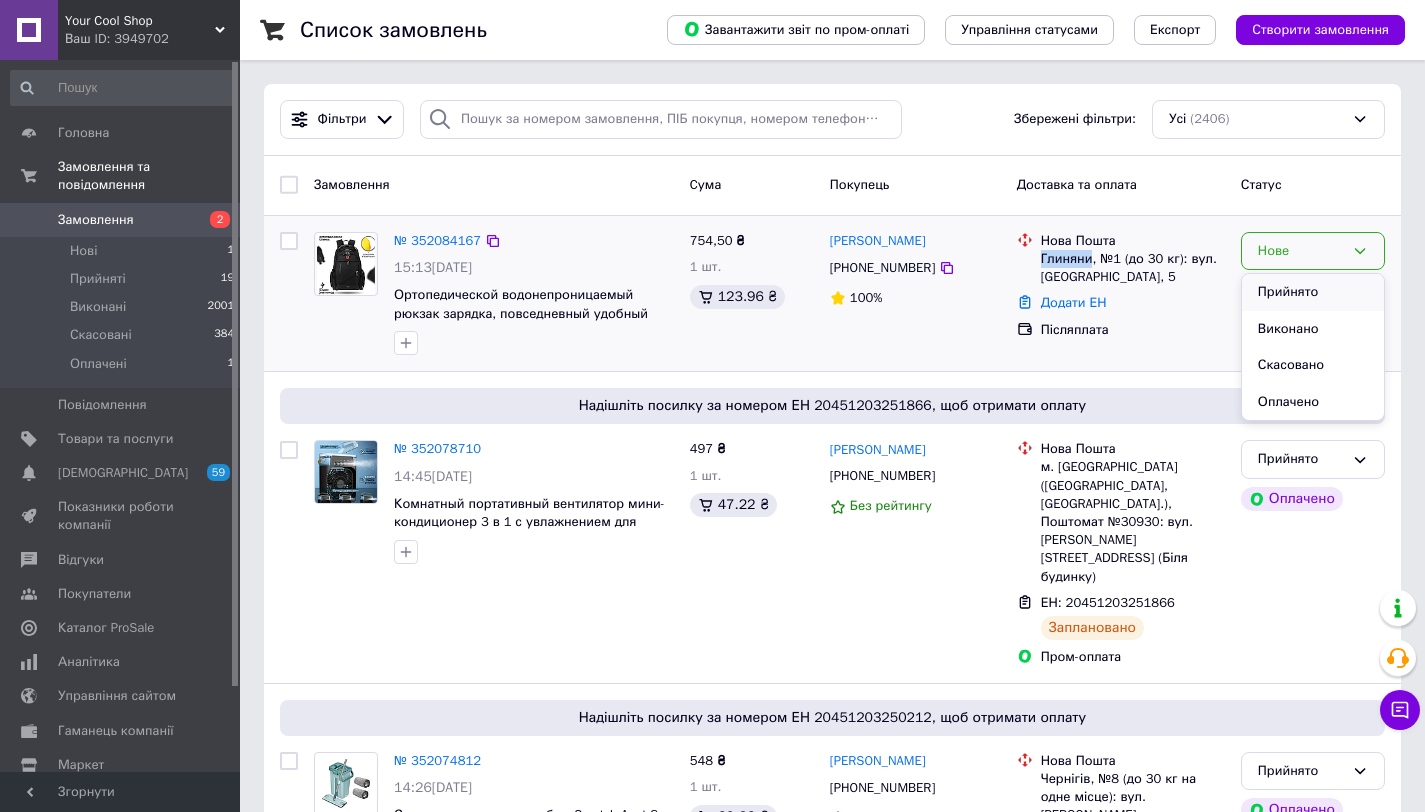click on "Прийнято" at bounding box center (1313, 292) 